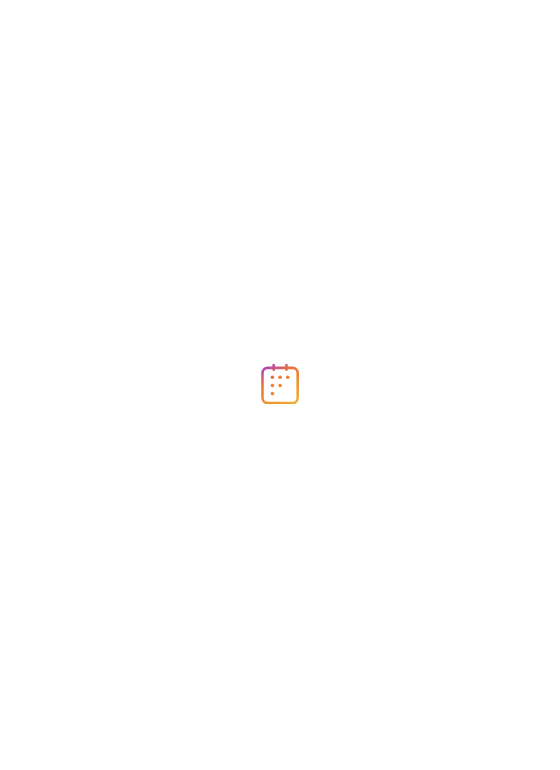 scroll, scrollTop: 0, scrollLeft: 0, axis: both 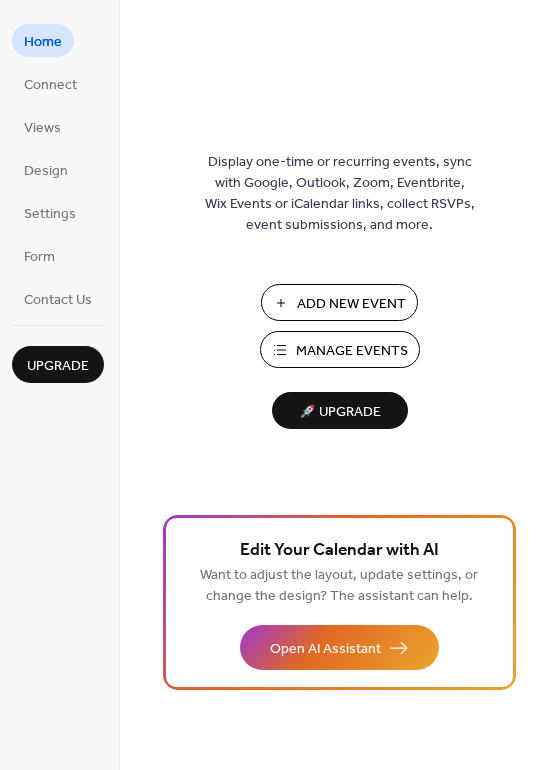 click on "Add New Event" at bounding box center [351, 304] 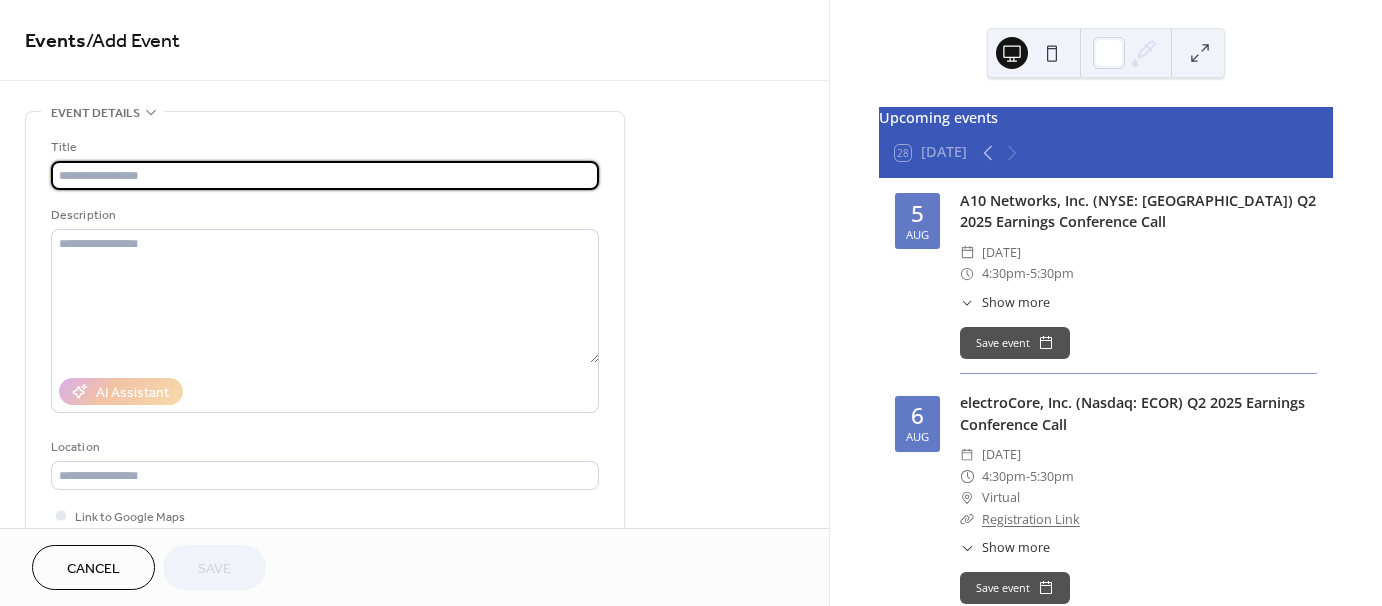 scroll, scrollTop: 0, scrollLeft: 0, axis: both 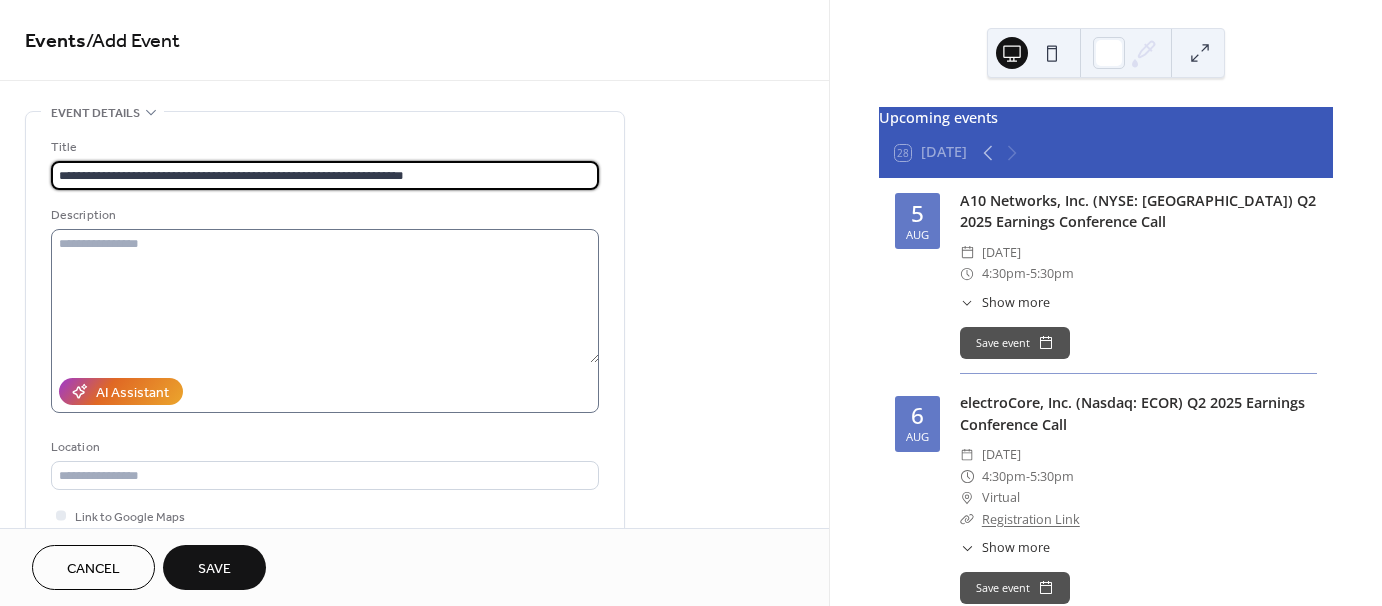type on "**********" 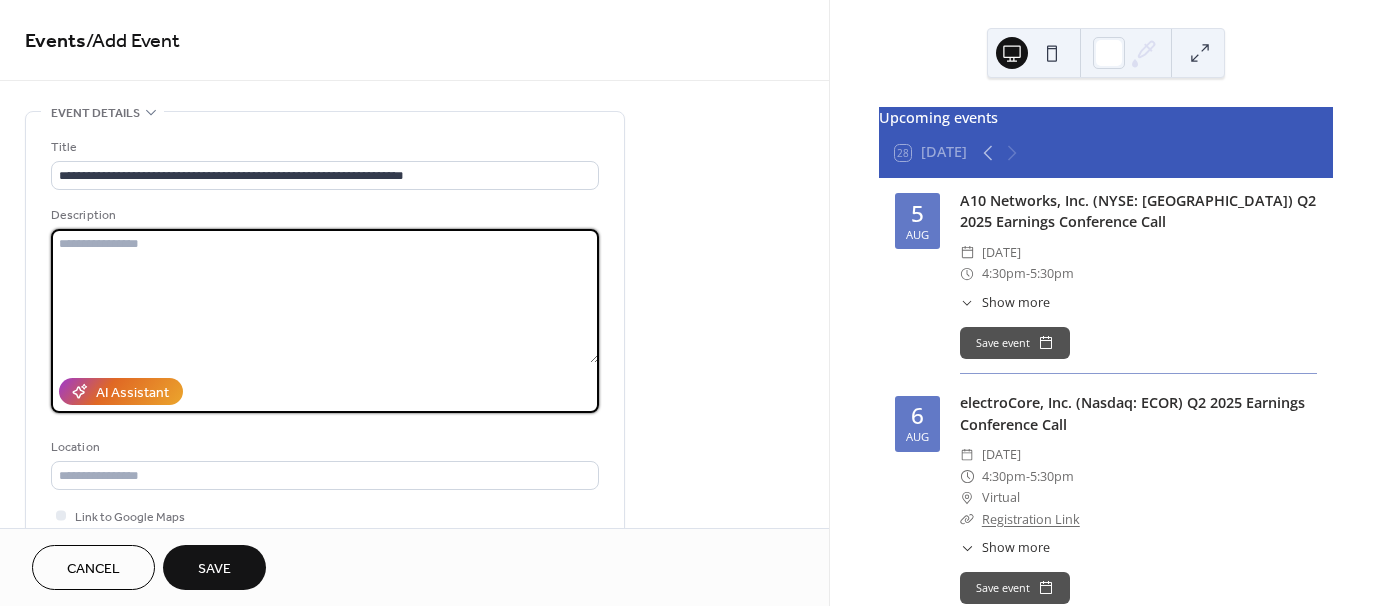 click at bounding box center (325, 296) 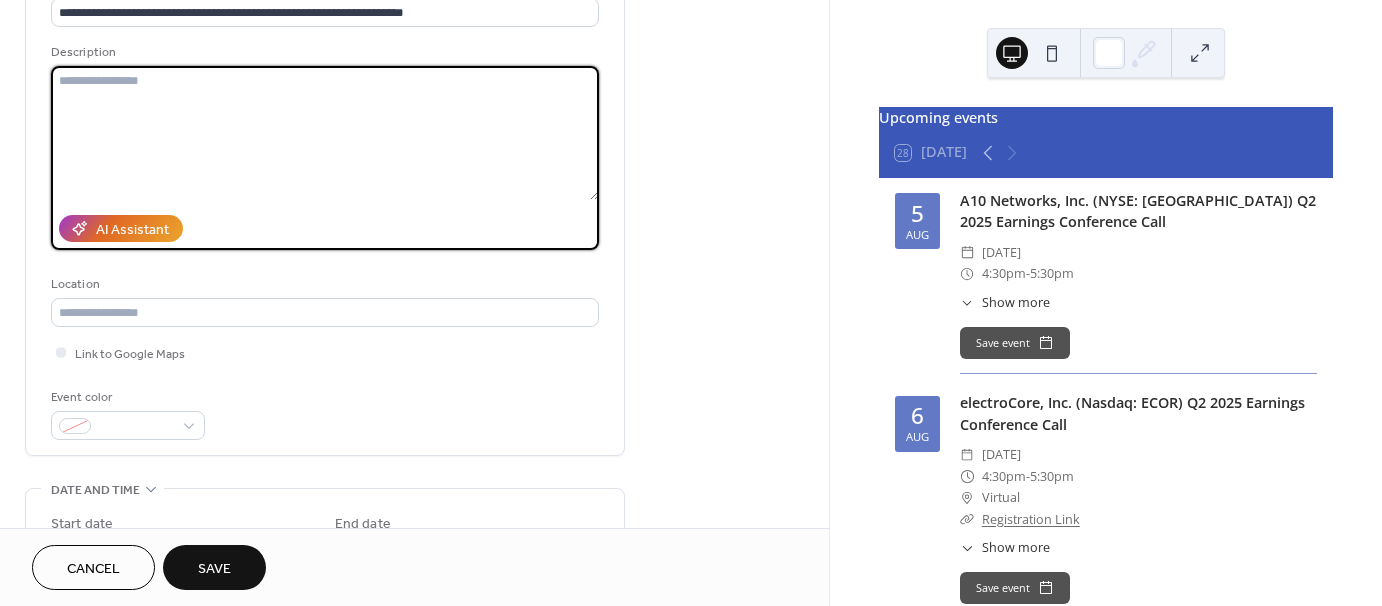 scroll, scrollTop: 164, scrollLeft: 0, axis: vertical 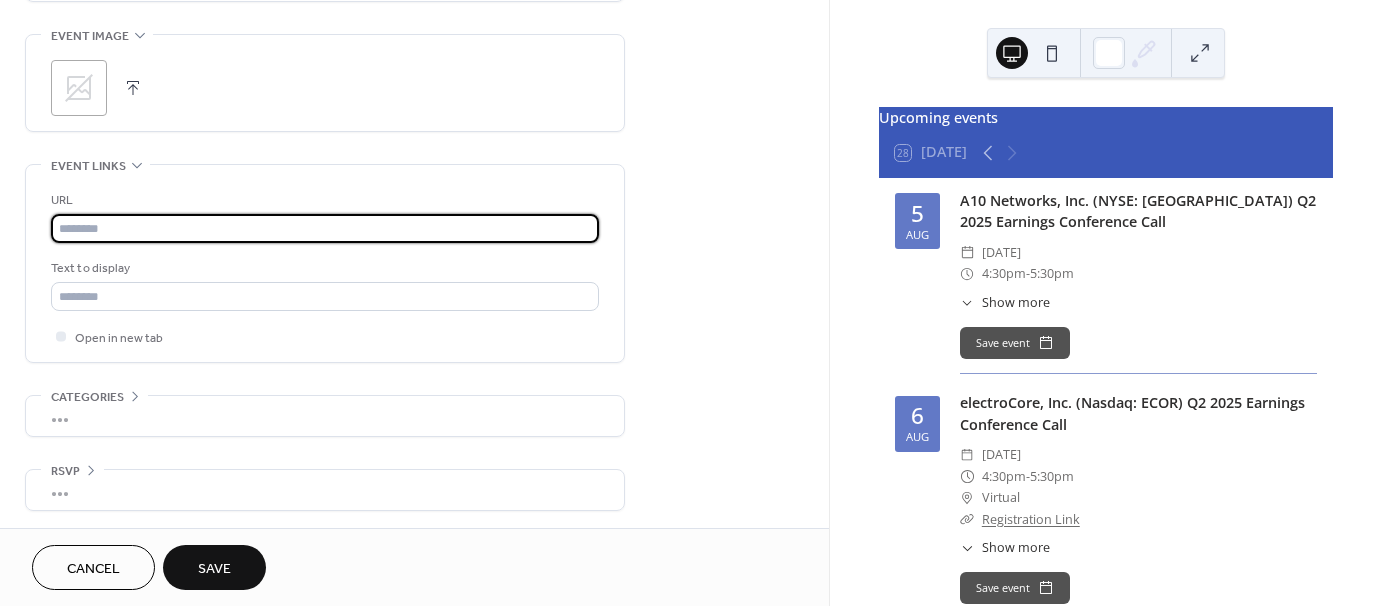 click at bounding box center (325, 228) 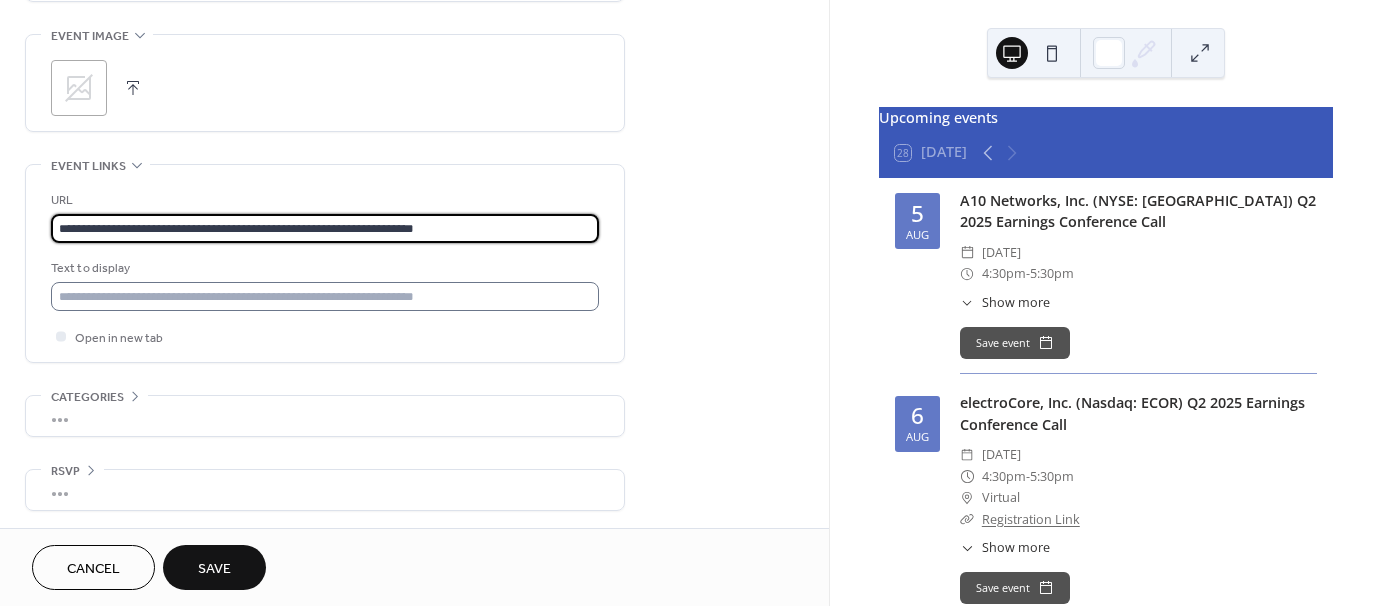 type on "**********" 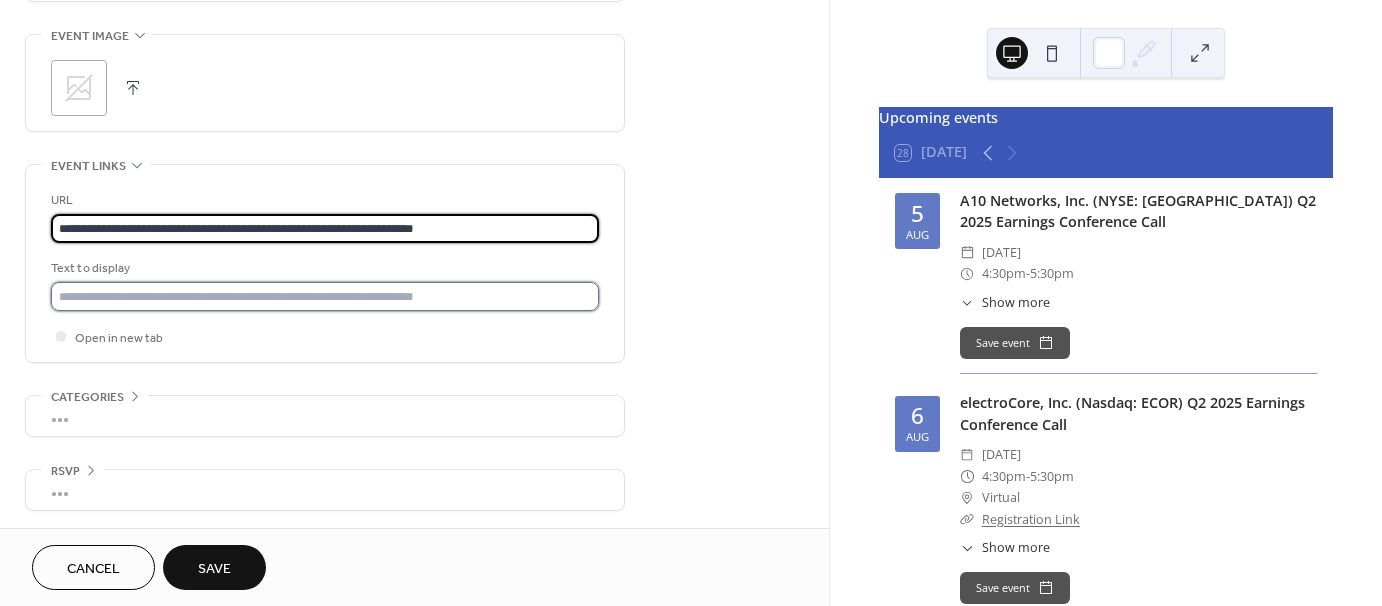 click at bounding box center (325, 296) 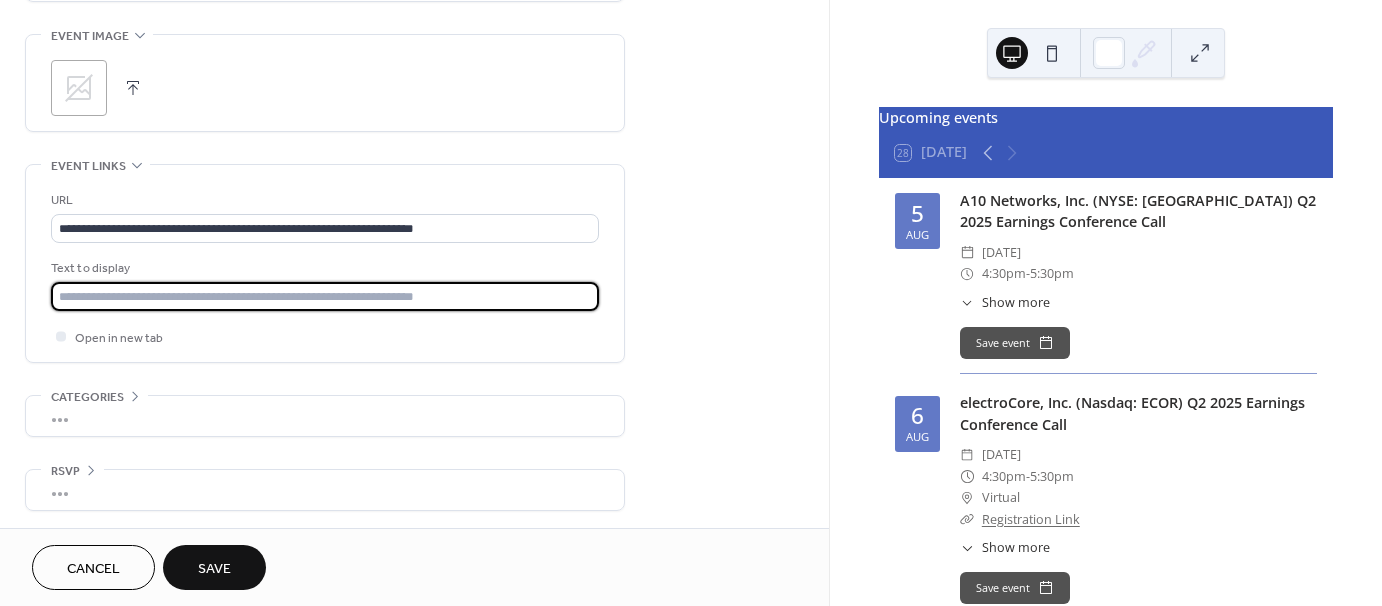 type on "**********" 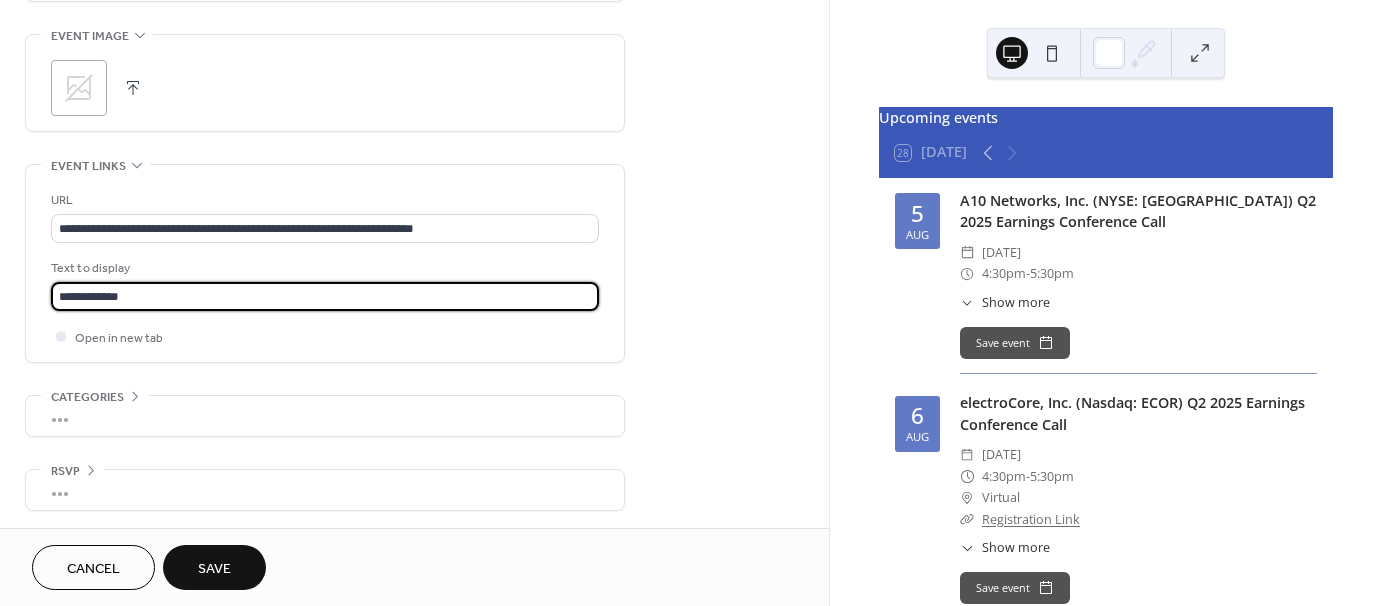 click on "**********" at bounding box center (325, -167) 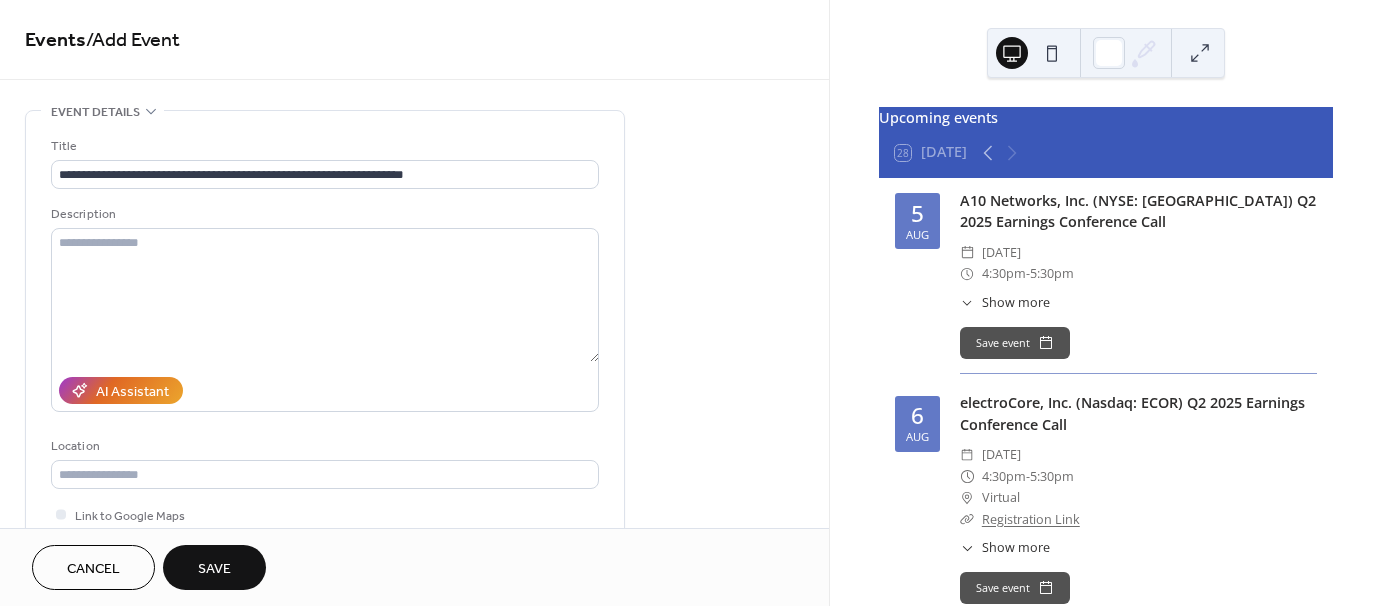 scroll, scrollTop: 0, scrollLeft: 0, axis: both 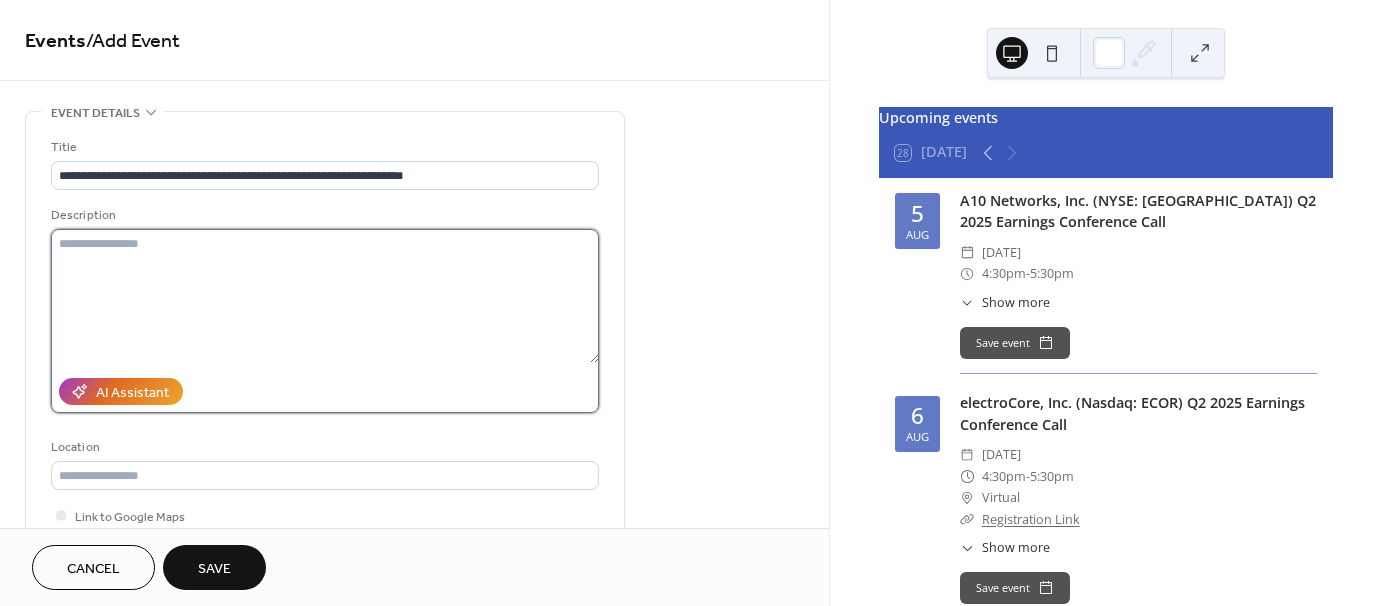 click at bounding box center (325, 296) 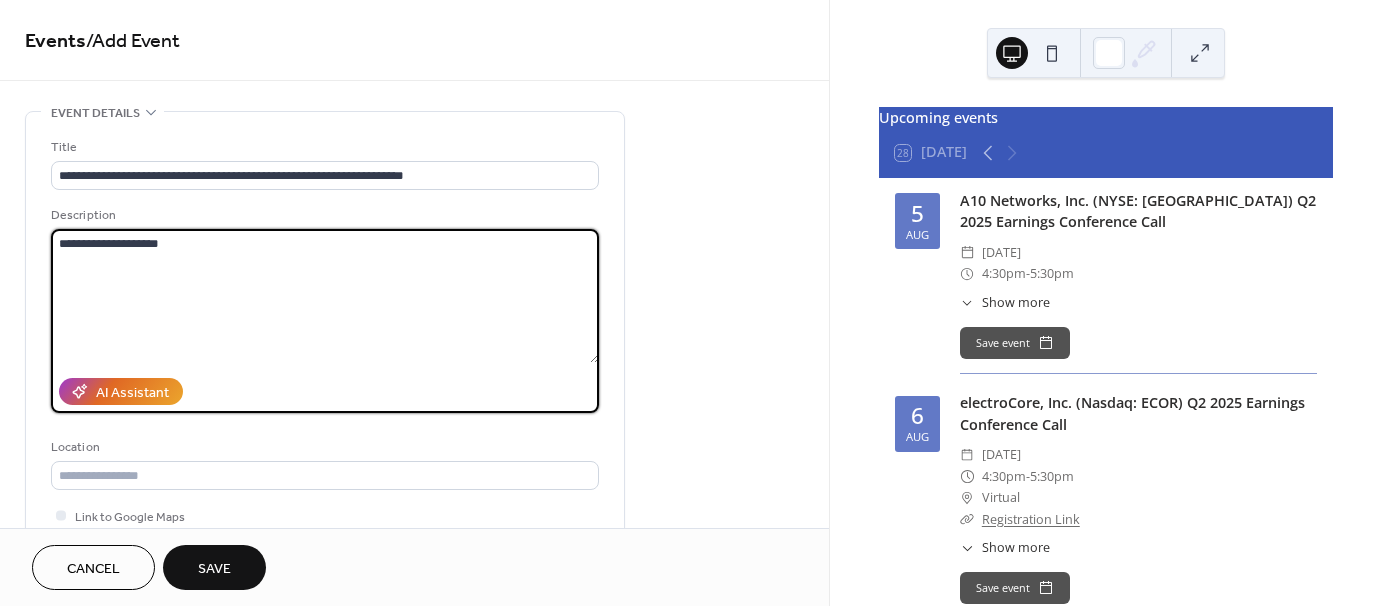 paste on "**********" 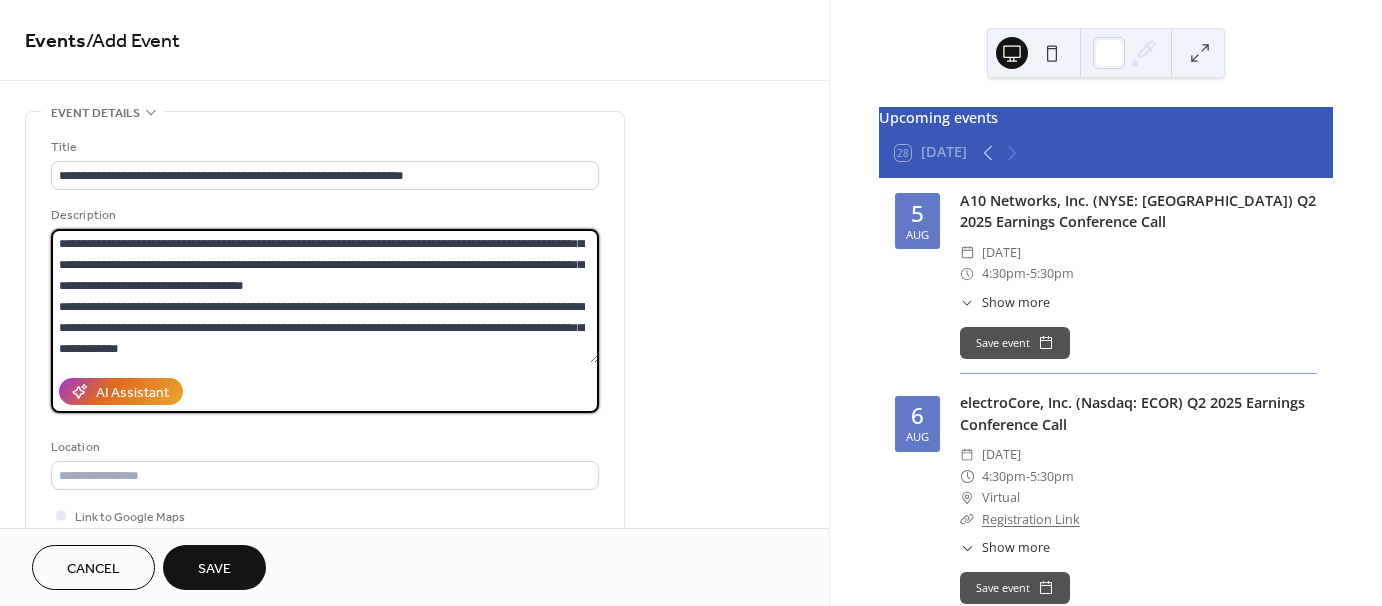scroll, scrollTop: 0, scrollLeft: 0, axis: both 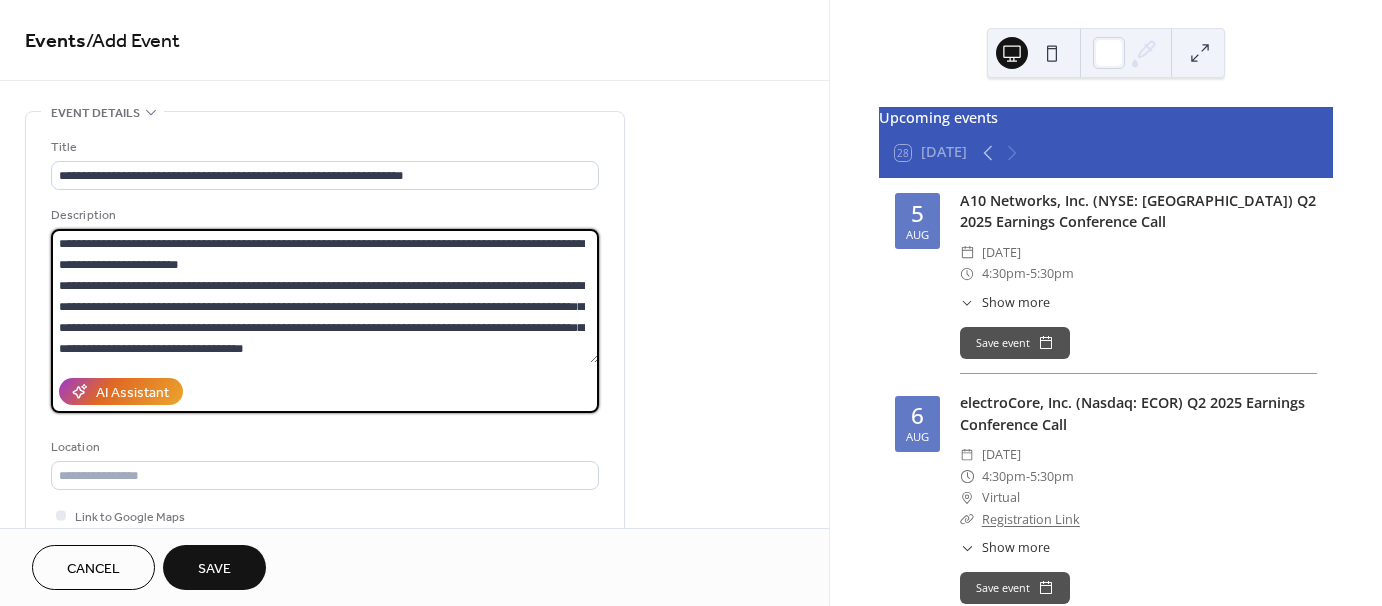click on "**********" at bounding box center [325, 296] 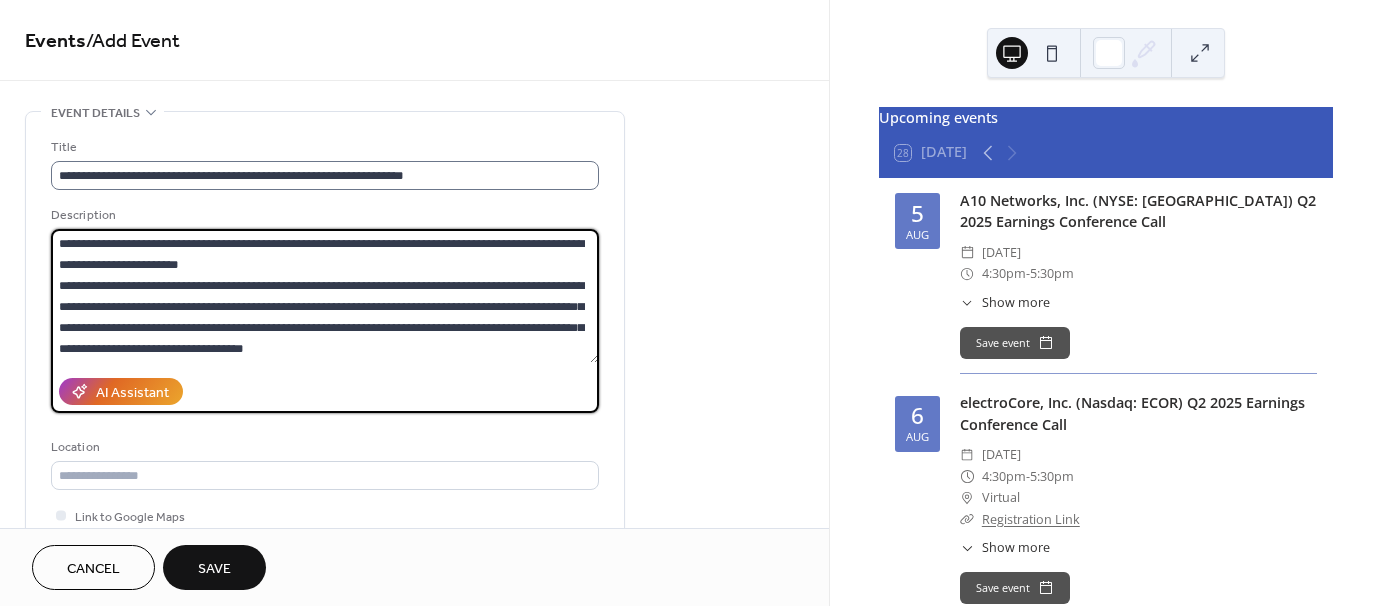 type on "**********" 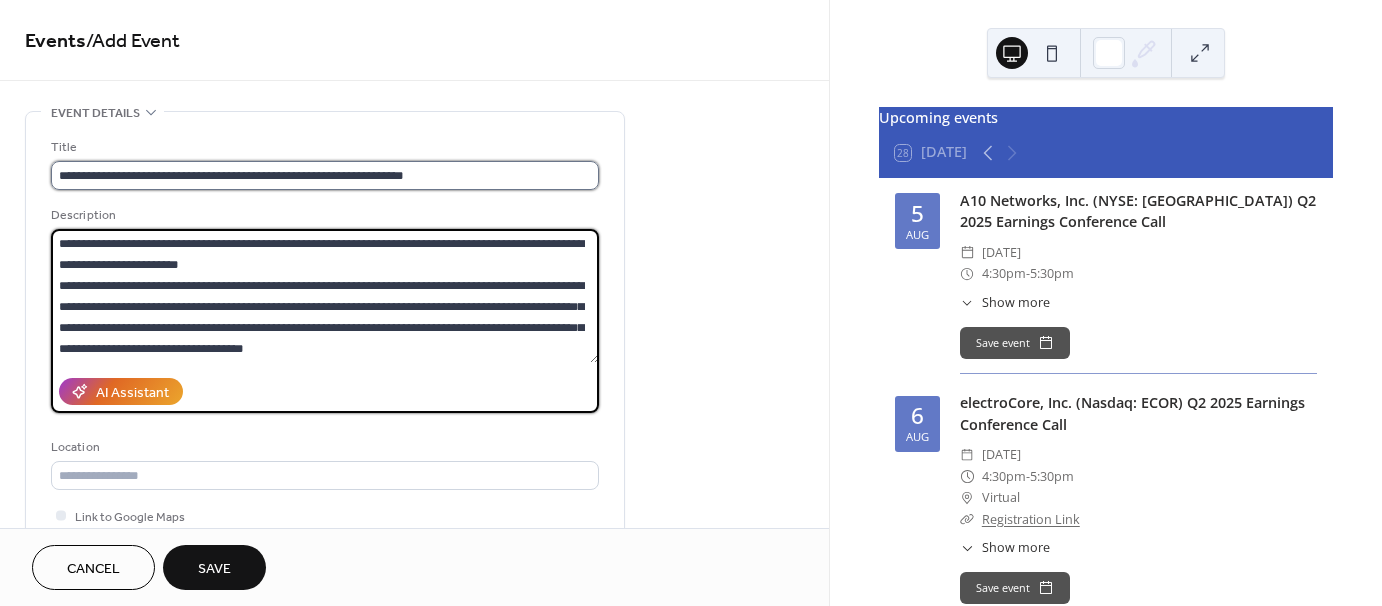 click on "**********" at bounding box center [325, 175] 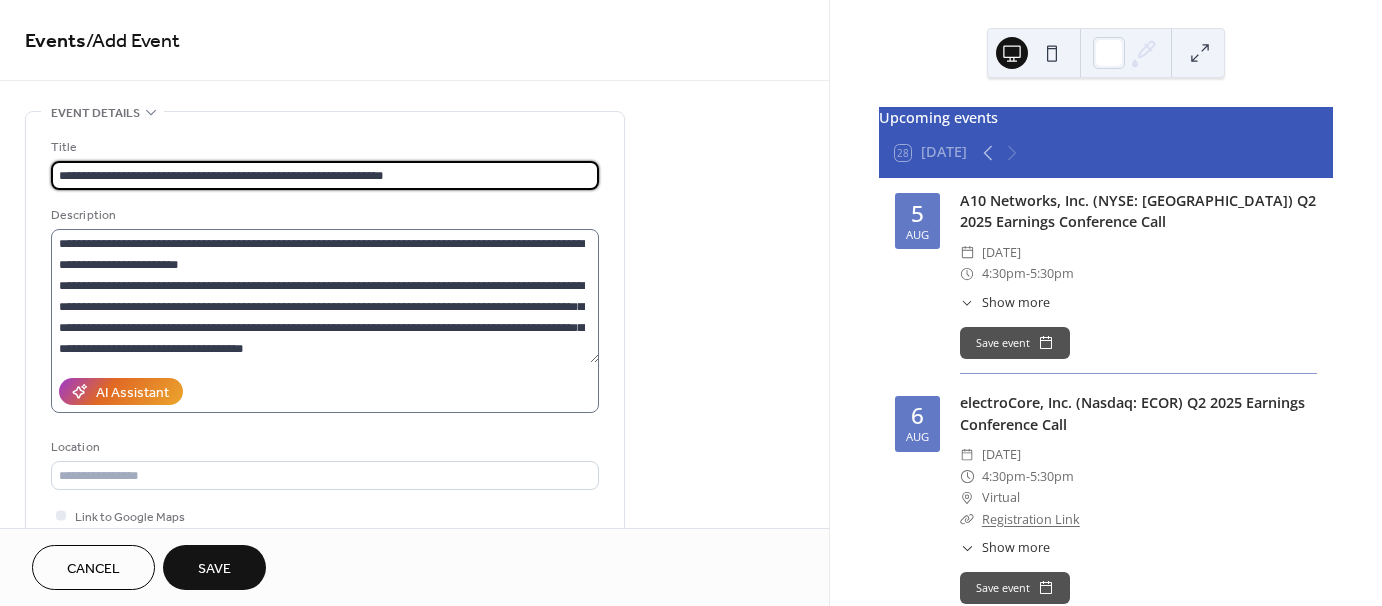 type on "**********" 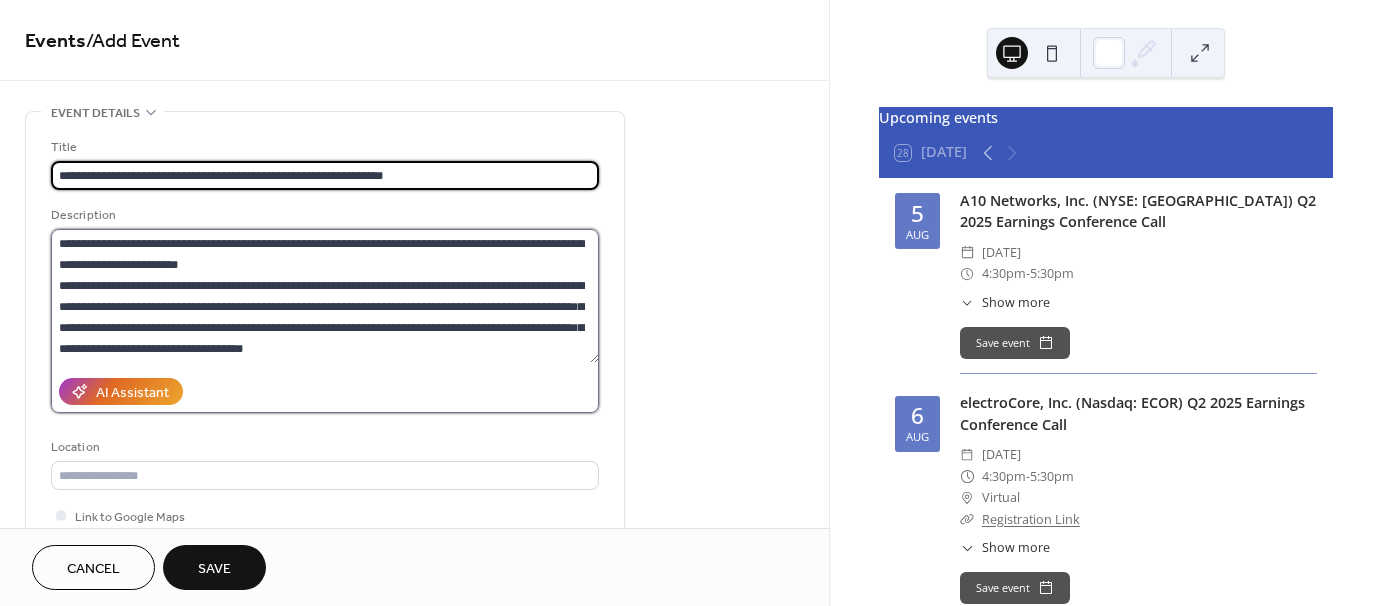 click on "**********" at bounding box center [325, 296] 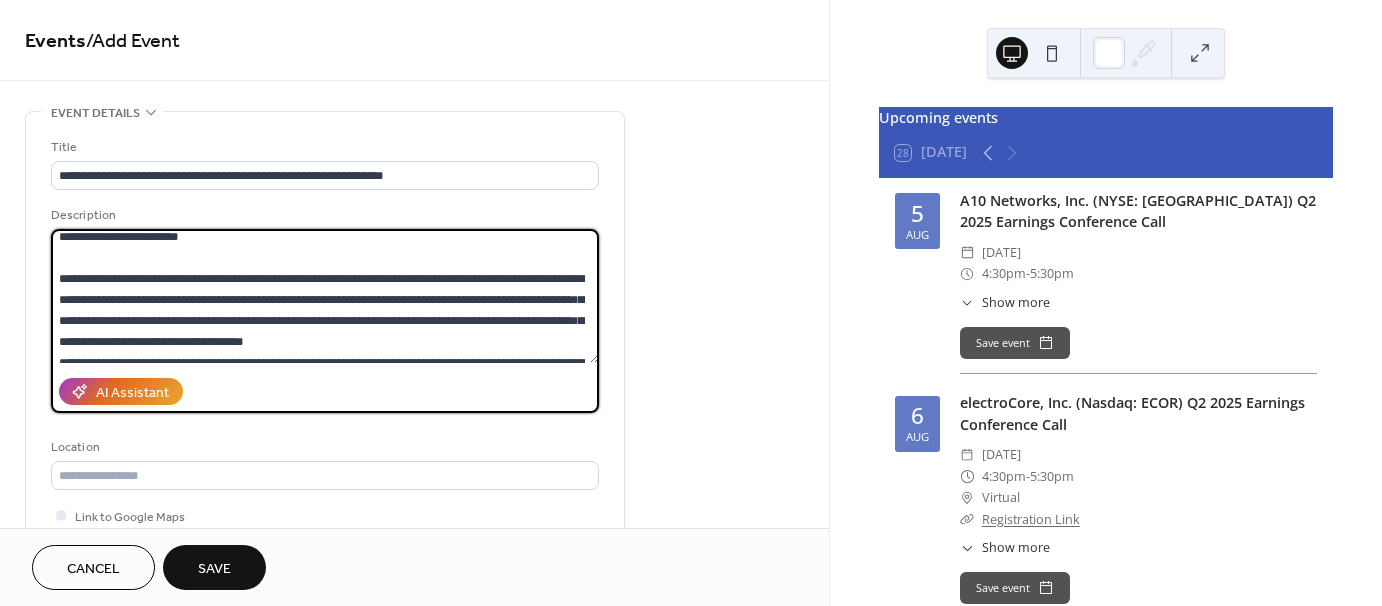 scroll, scrollTop: 30, scrollLeft: 0, axis: vertical 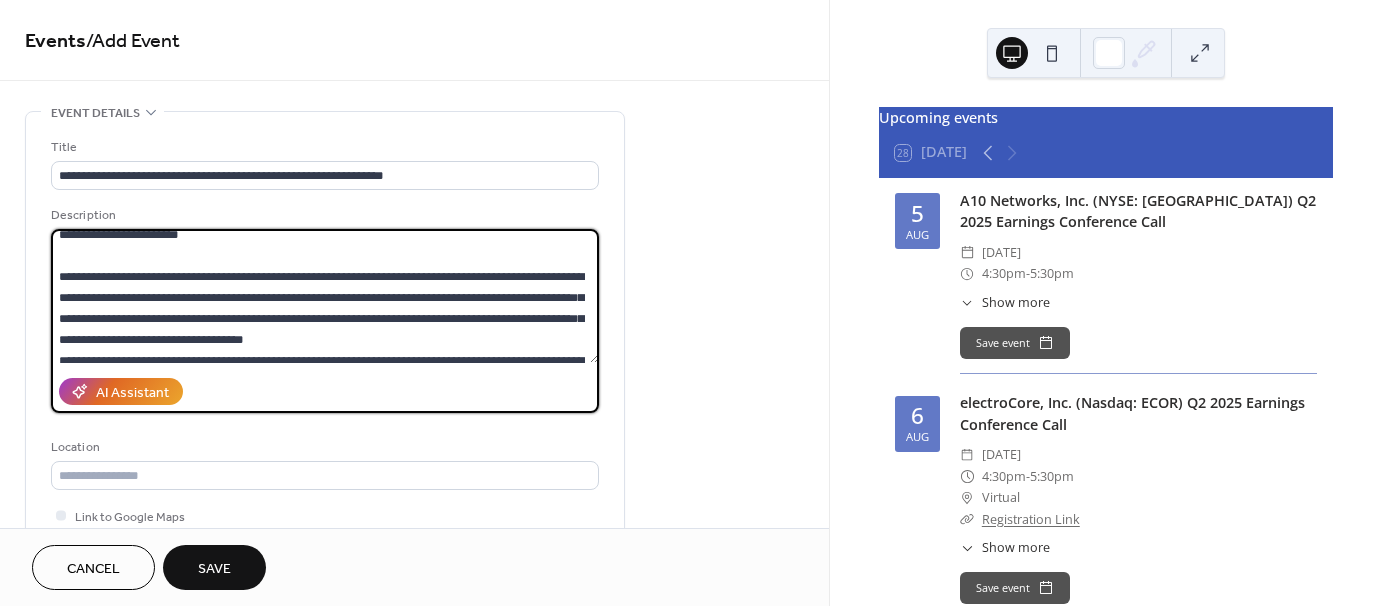 click on "**********" at bounding box center [325, 296] 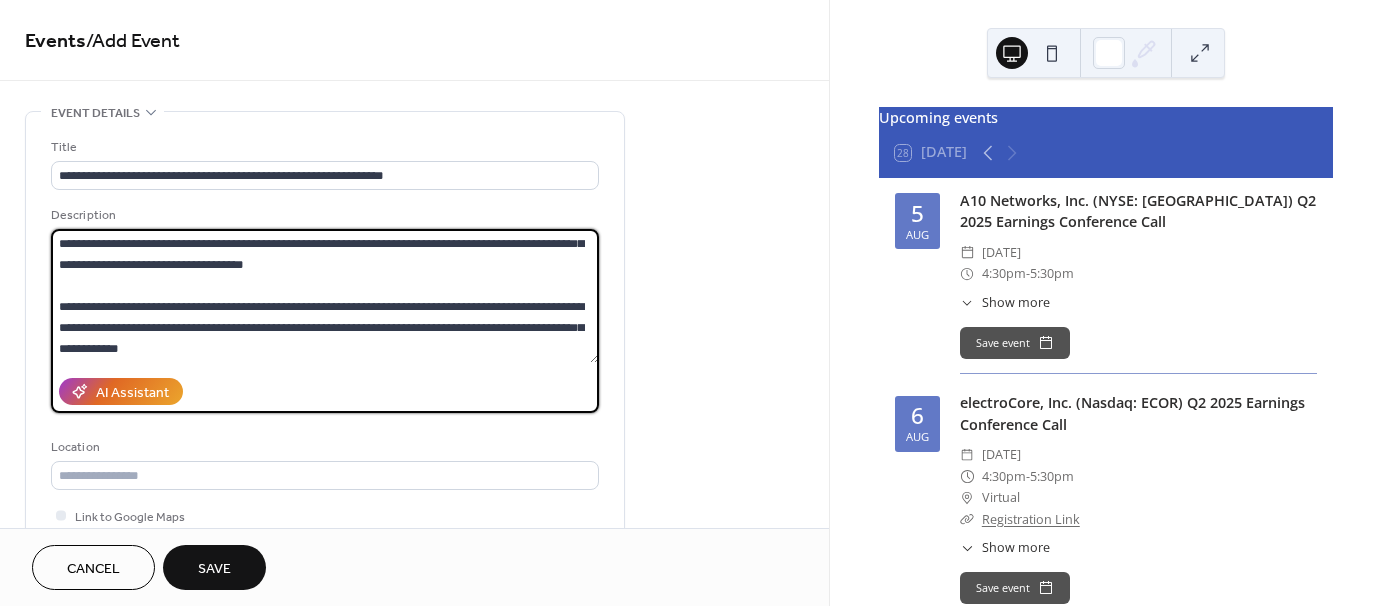 scroll, scrollTop: 116, scrollLeft: 0, axis: vertical 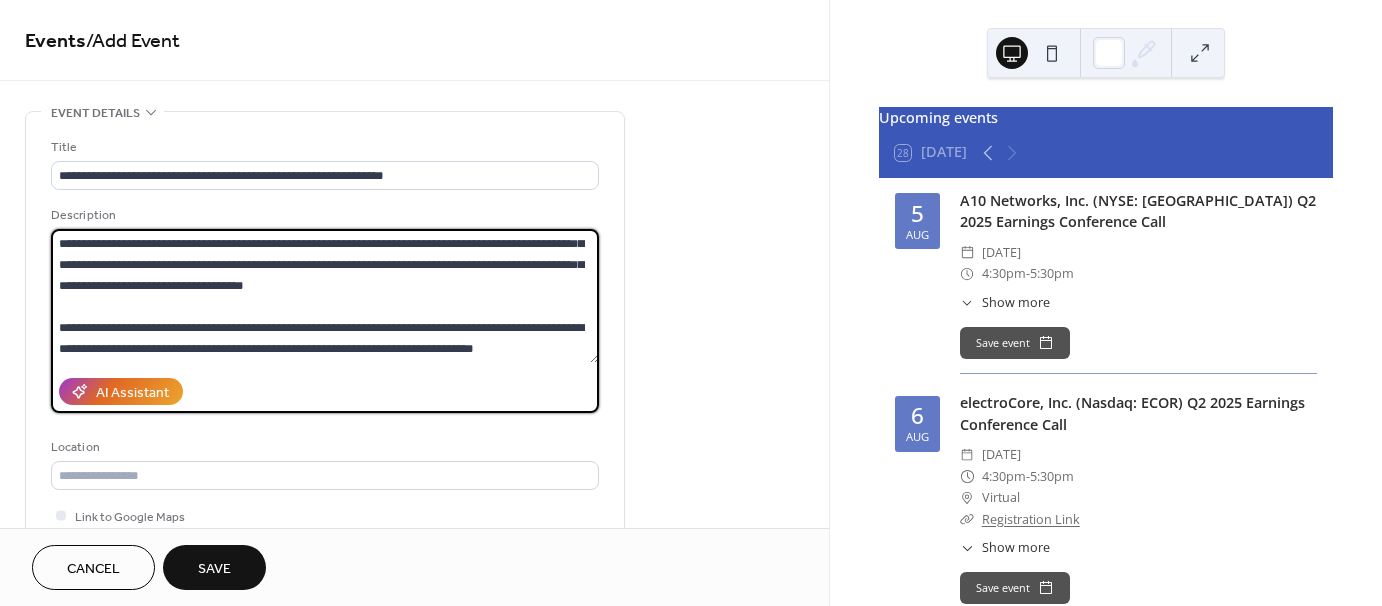 paste on "**********" 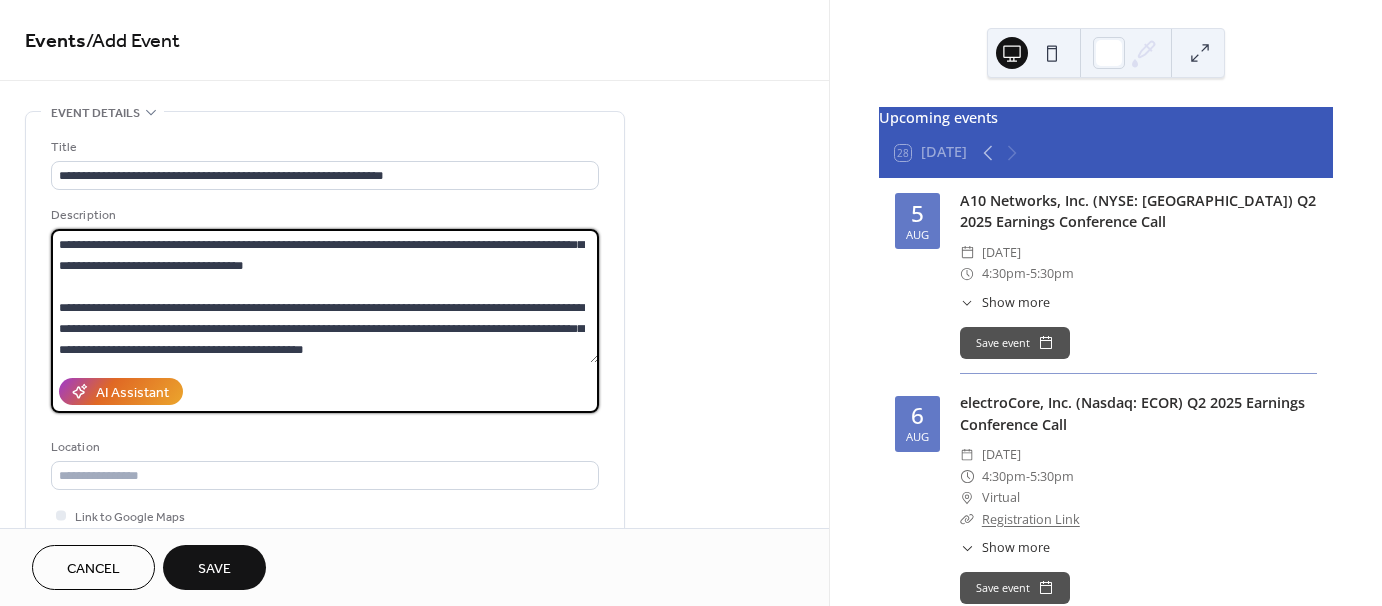 scroll, scrollTop: 116, scrollLeft: 0, axis: vertical 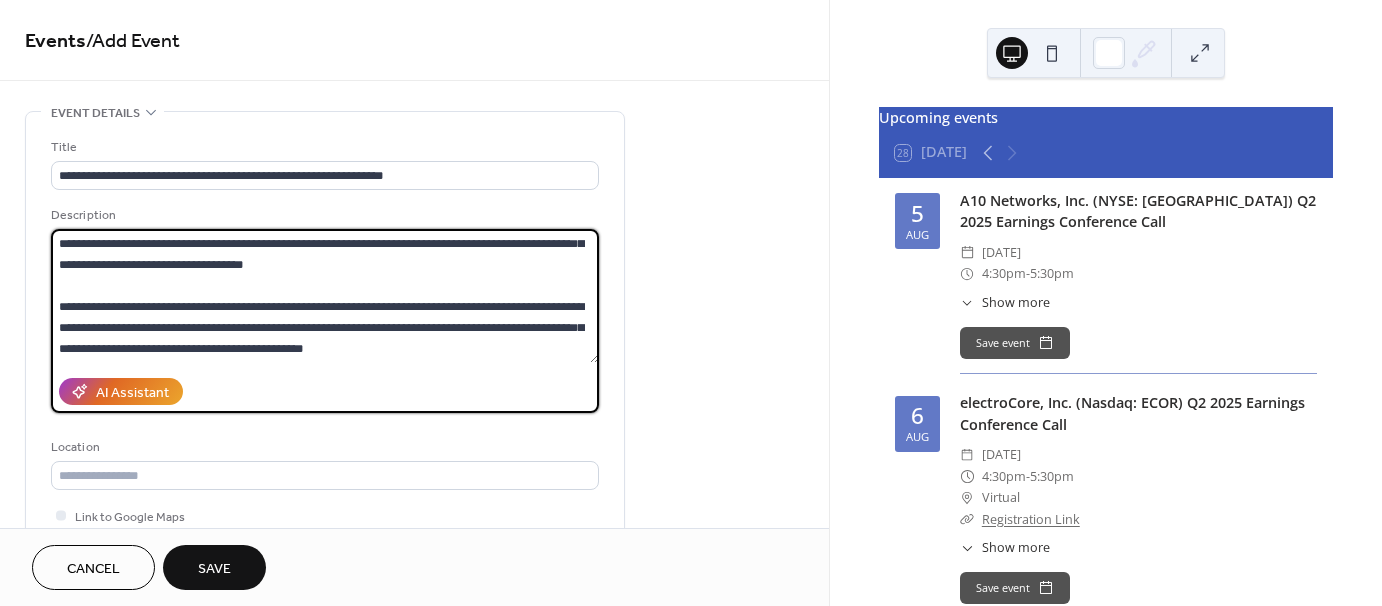 click on "**********" at bounding box center (325, 296) 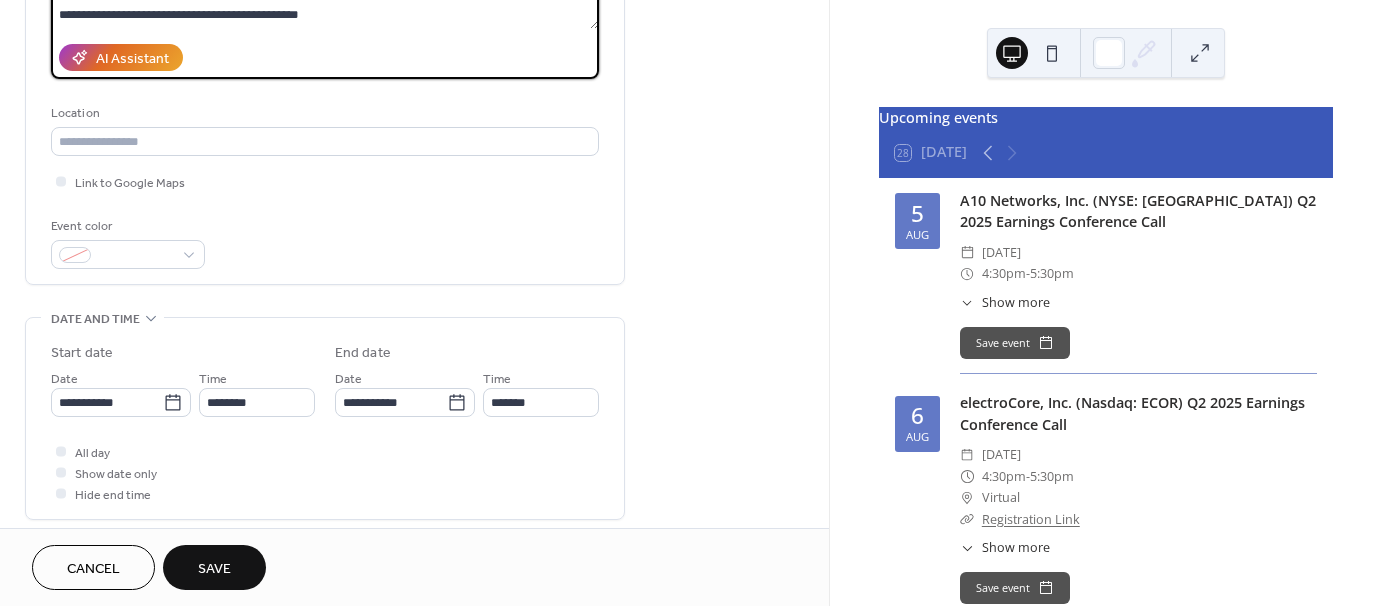 scroll, scrollTop: 371, scrollLeft: 0, axis: vertical 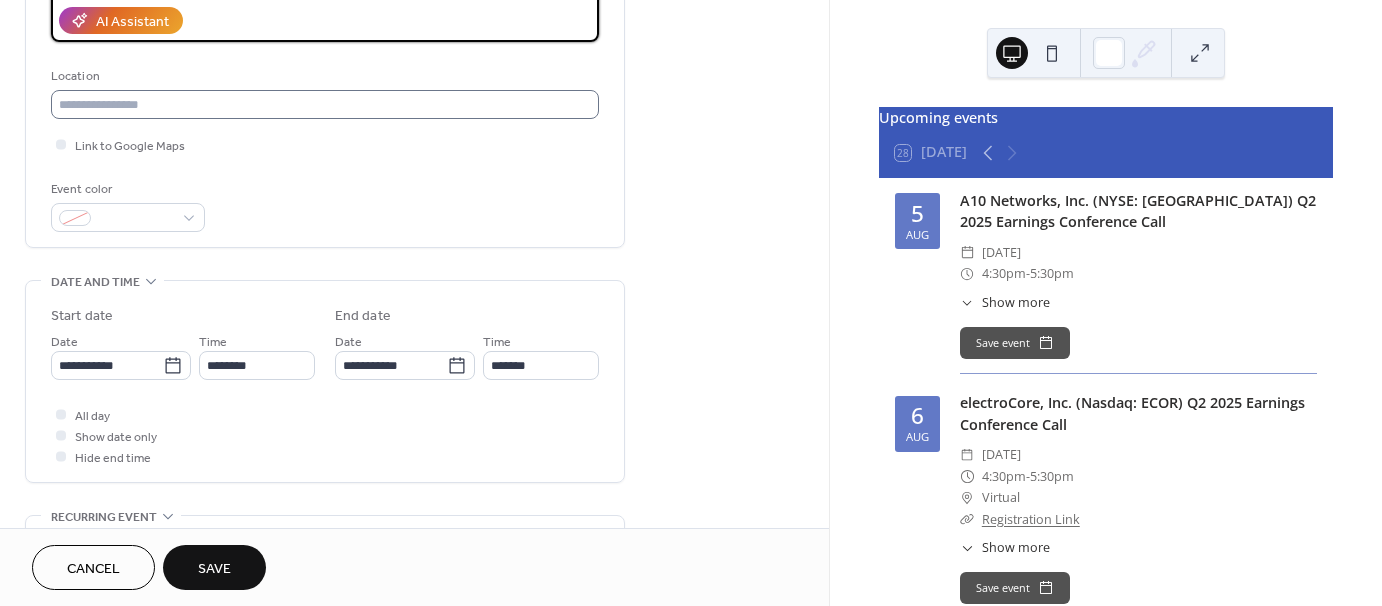 type on "**********" 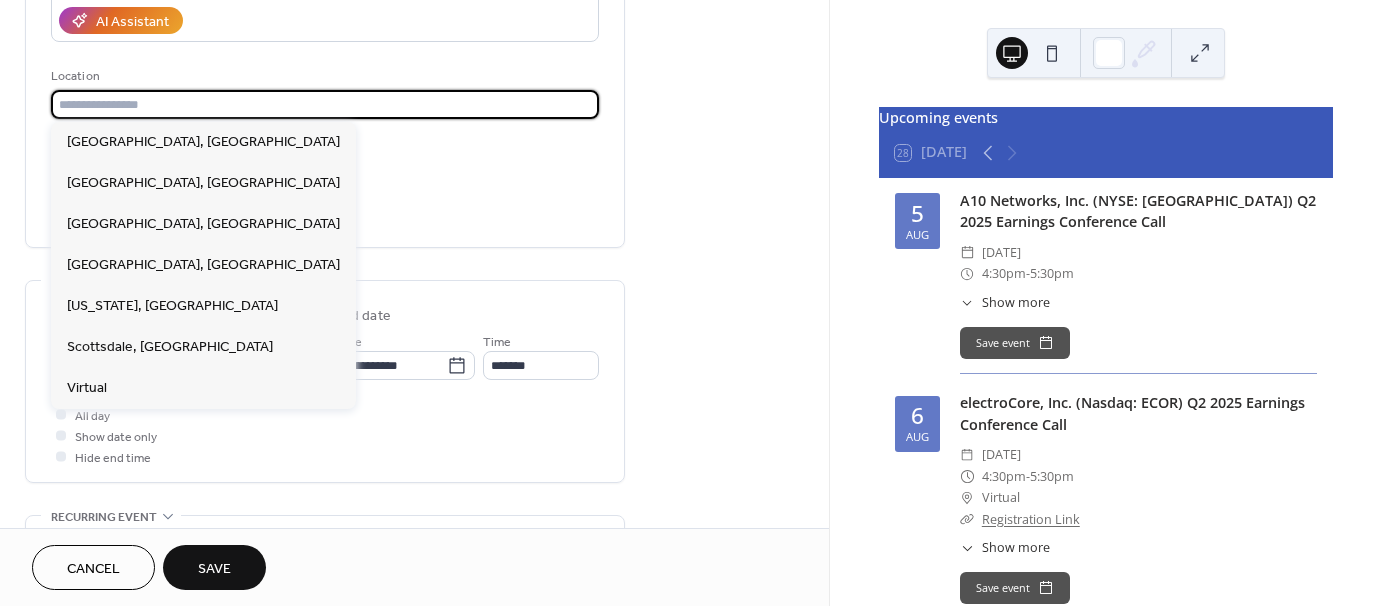 click at bounding box center (325, 104) 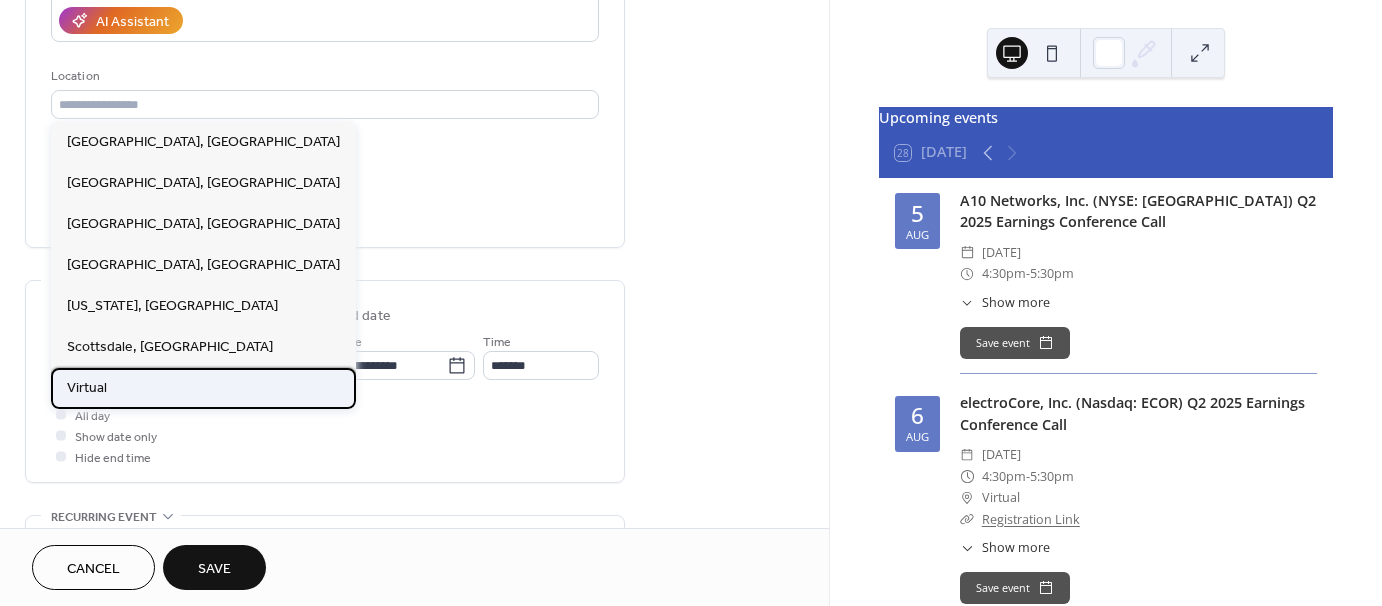 click on "Virtual" at bounding box center (87, 388) 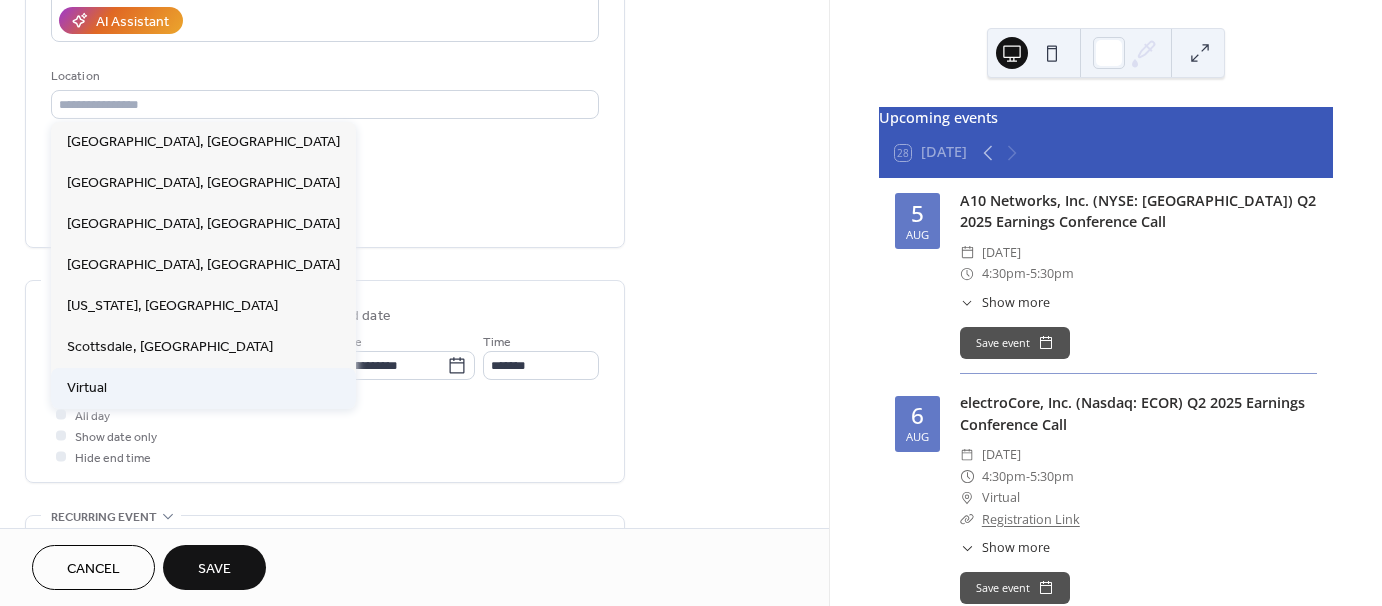 type on "*******" 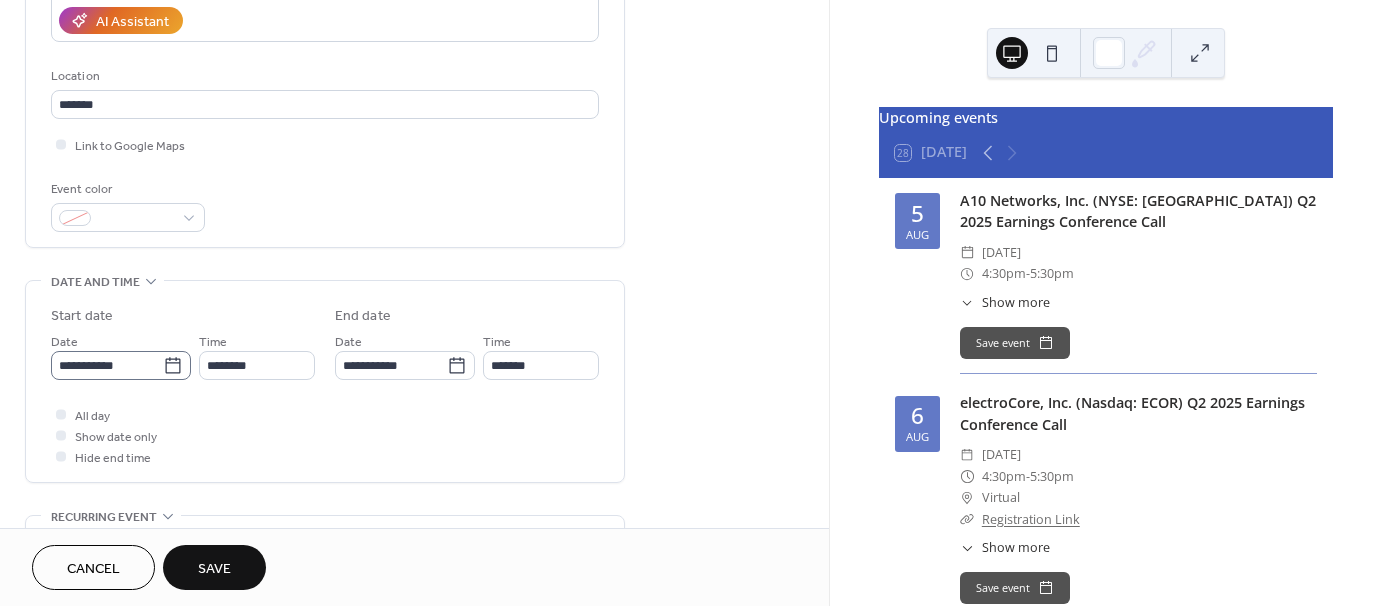 click 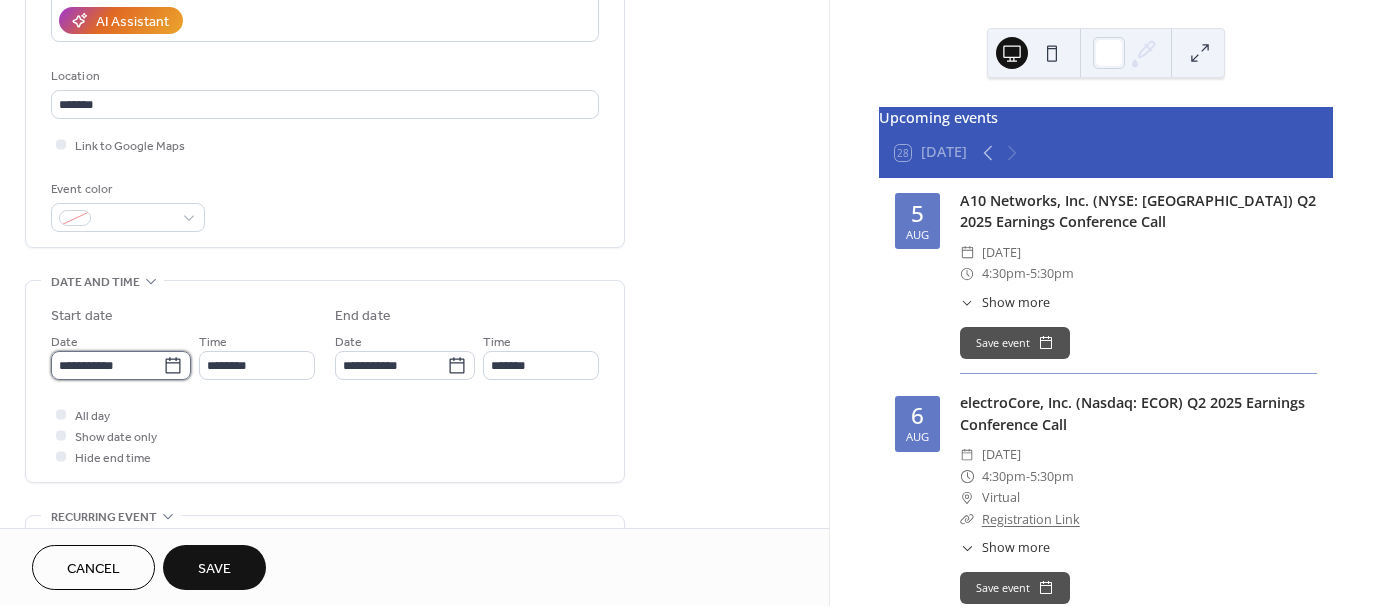 click on "**********" at bounding box center (107, 365) 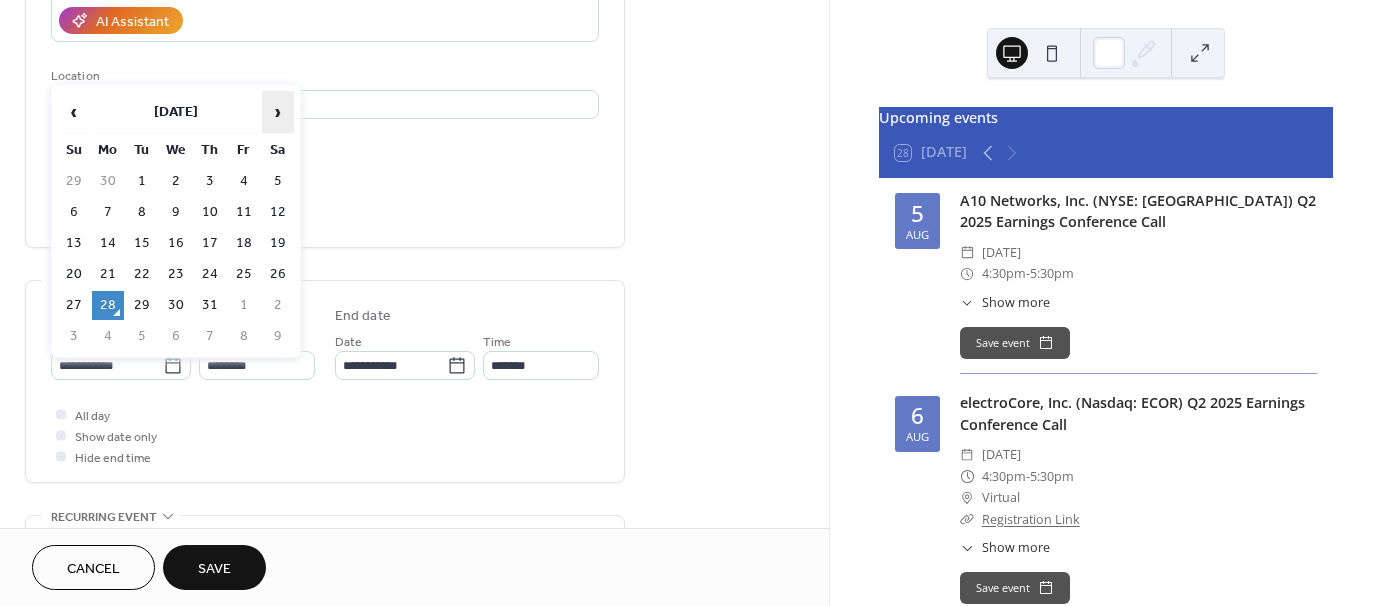 click on "›" at bounding box center [278, 112] 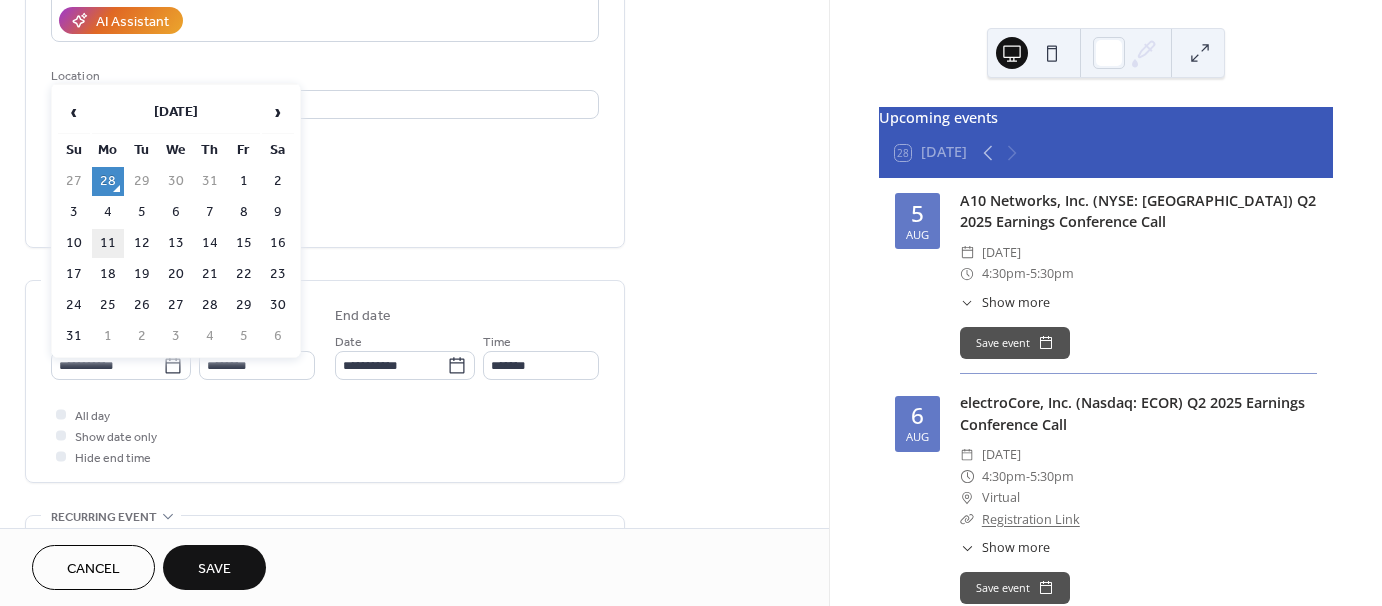 click on "11" at bounding box center (108, 243) 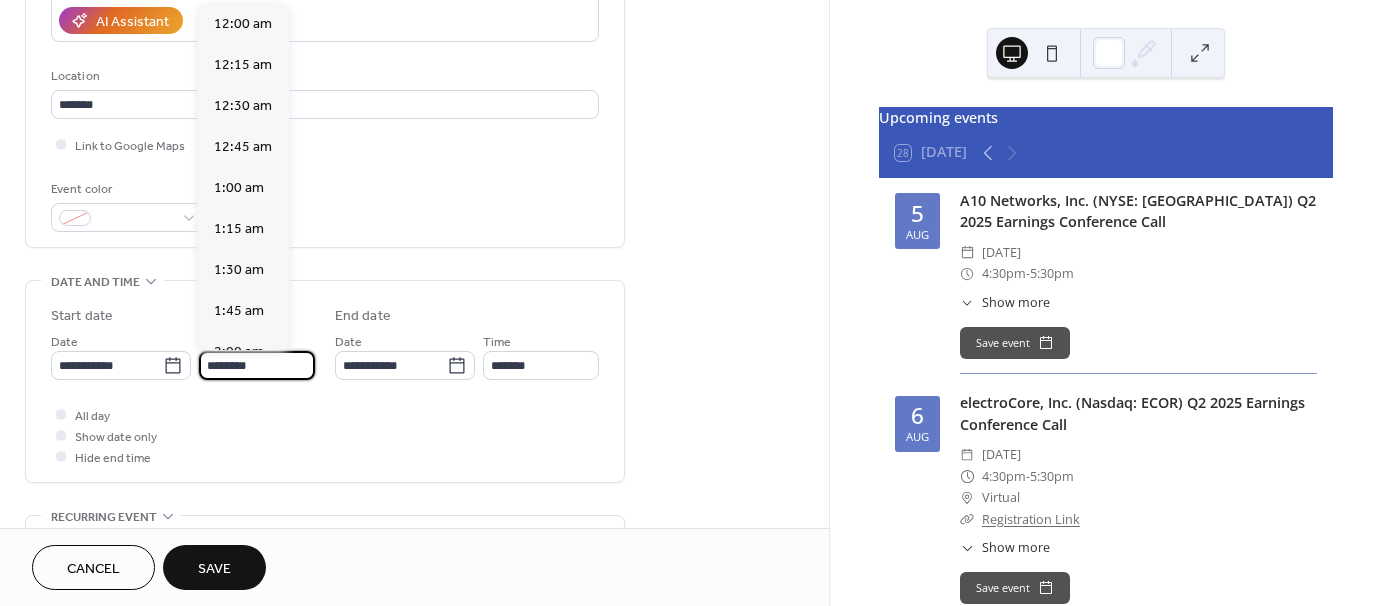 click on "********" at bounding box center [257, 365] 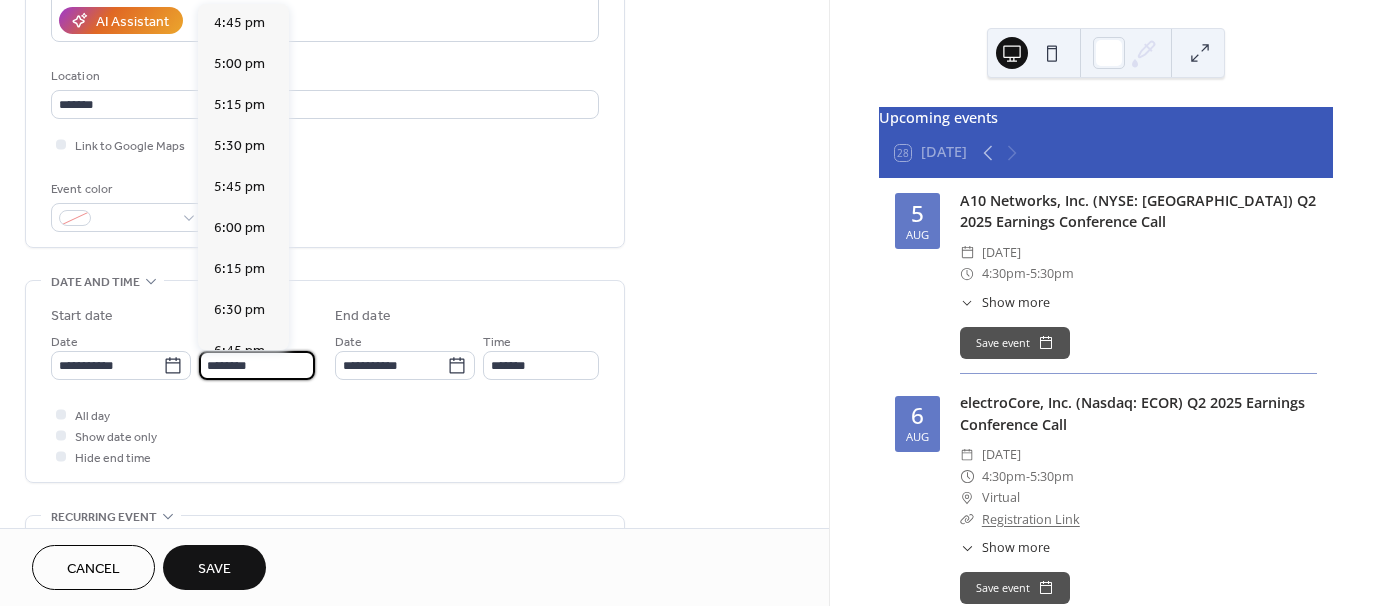 scroll, scrollTop: 2748, scrollLeft: 0, axis: vertical 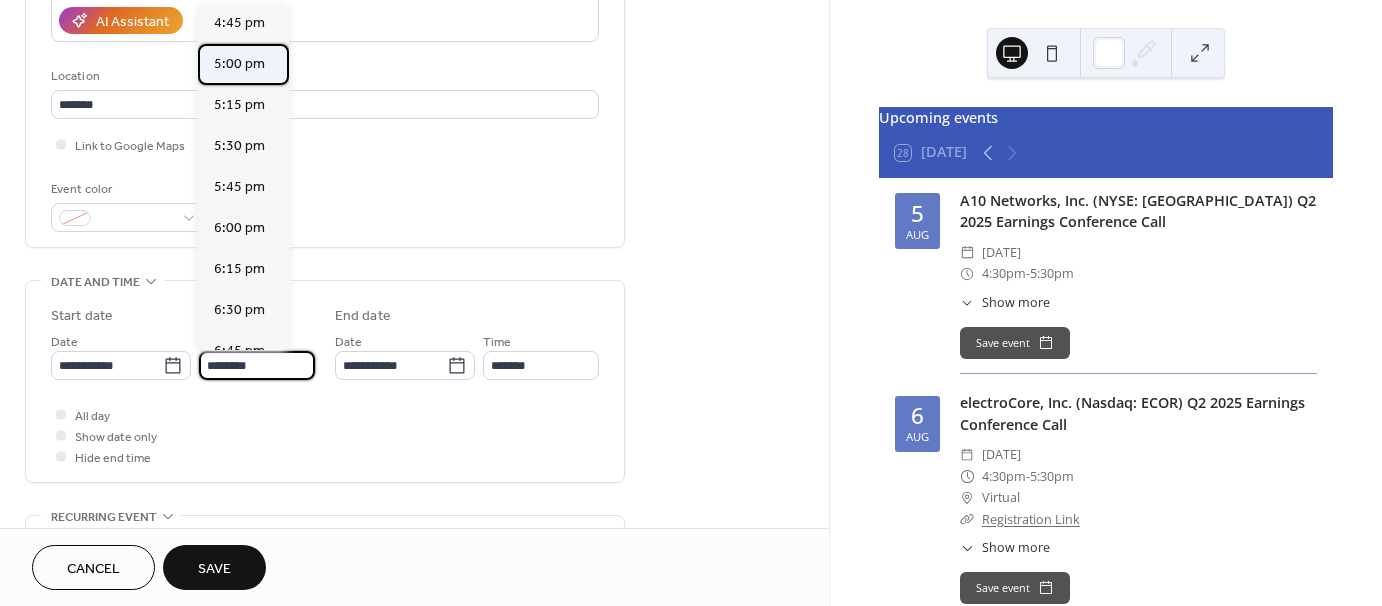 click on "5:00 pm" at bounding box center [239, 64] 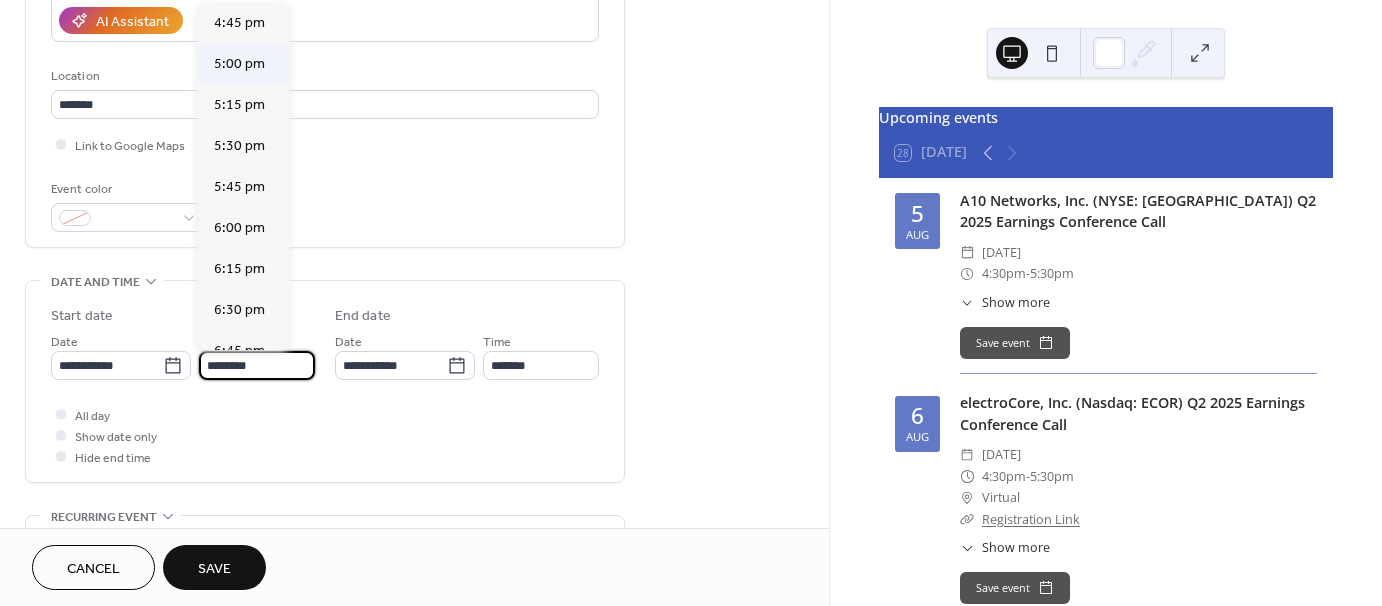 type on "*******" 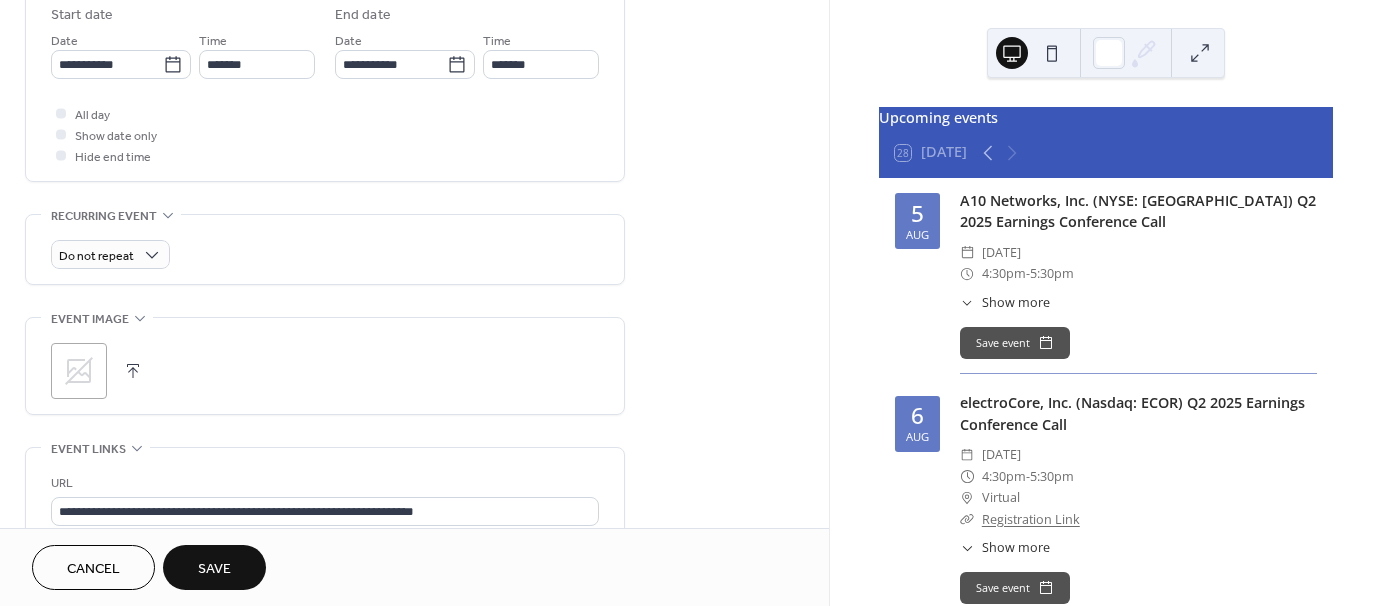 scroll, scrollTop: 675, scrollLeft: 0, axis: vertical 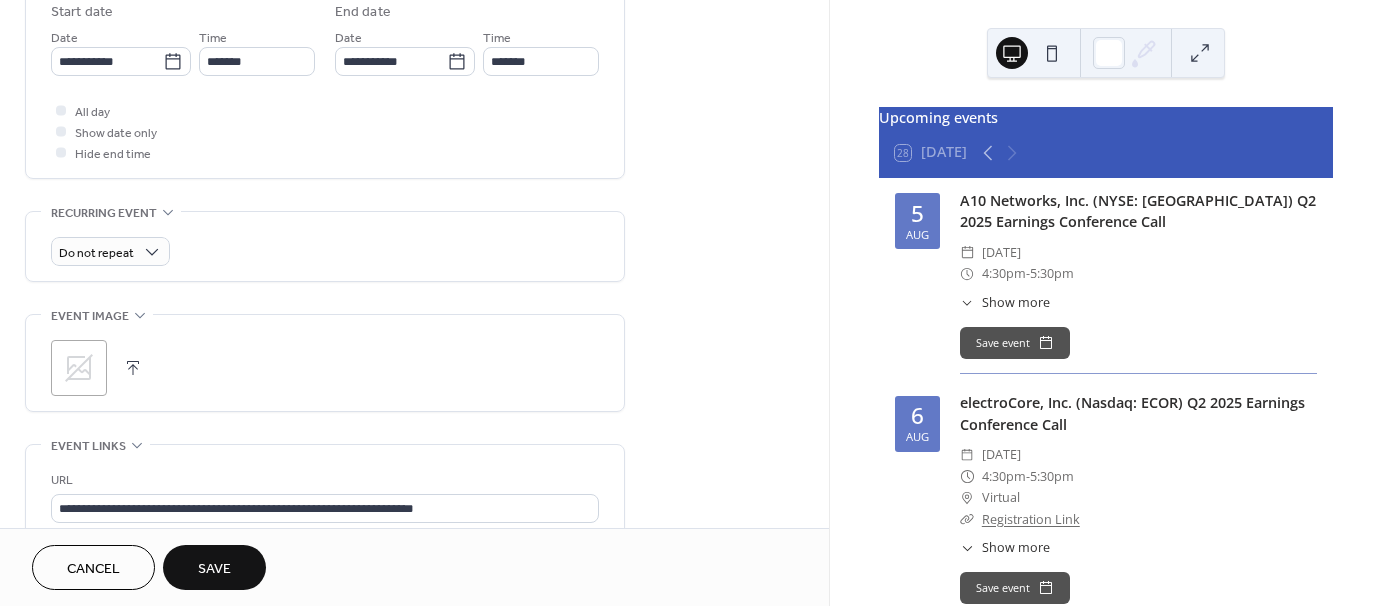 click at bounding box center [133, 368] 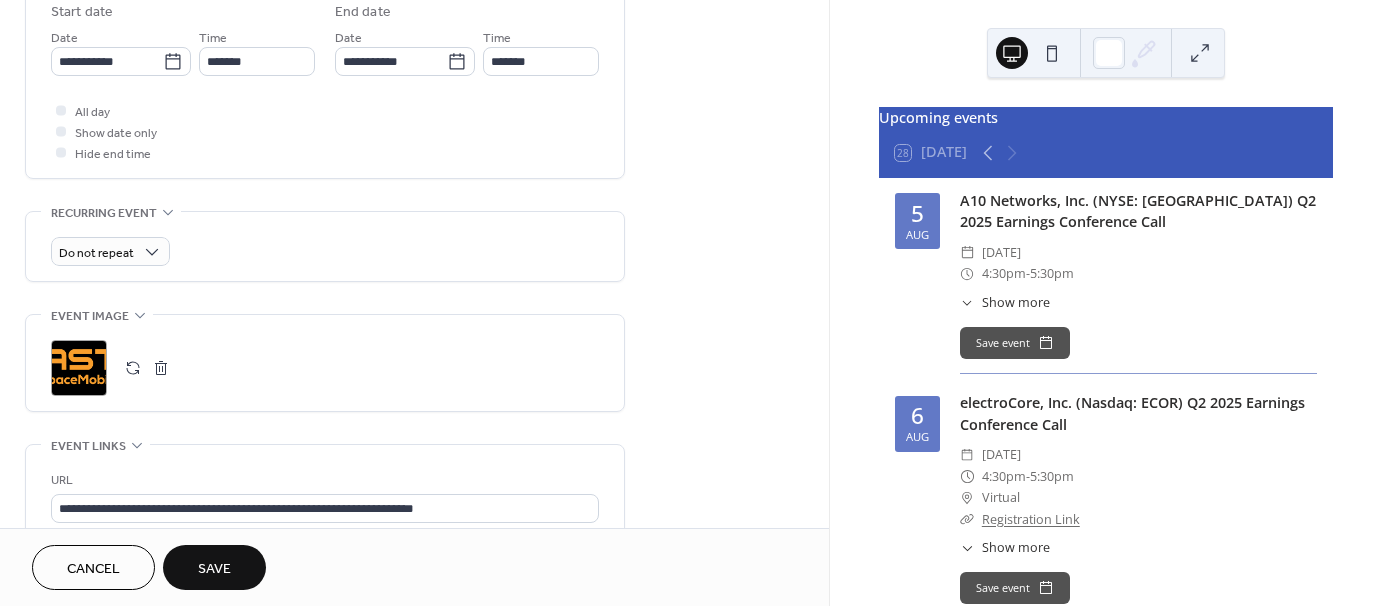 click on "Save" at bounding box center (214, 569) 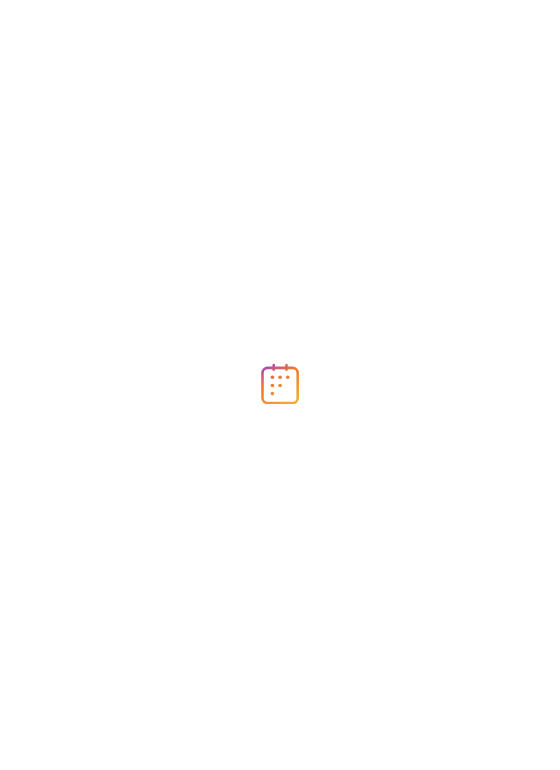 scroll, scrollTop: 0, scrollLeft: 0, axis: both 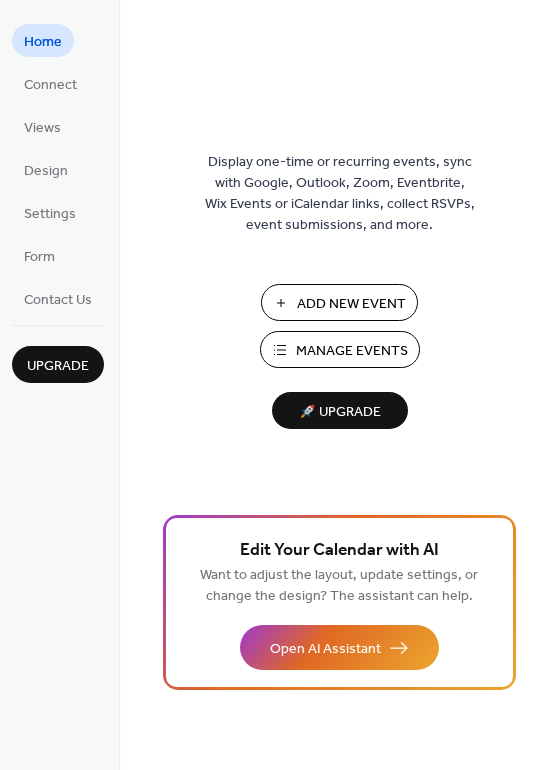 click on "Manage Events" at bounding box center (352, 351) 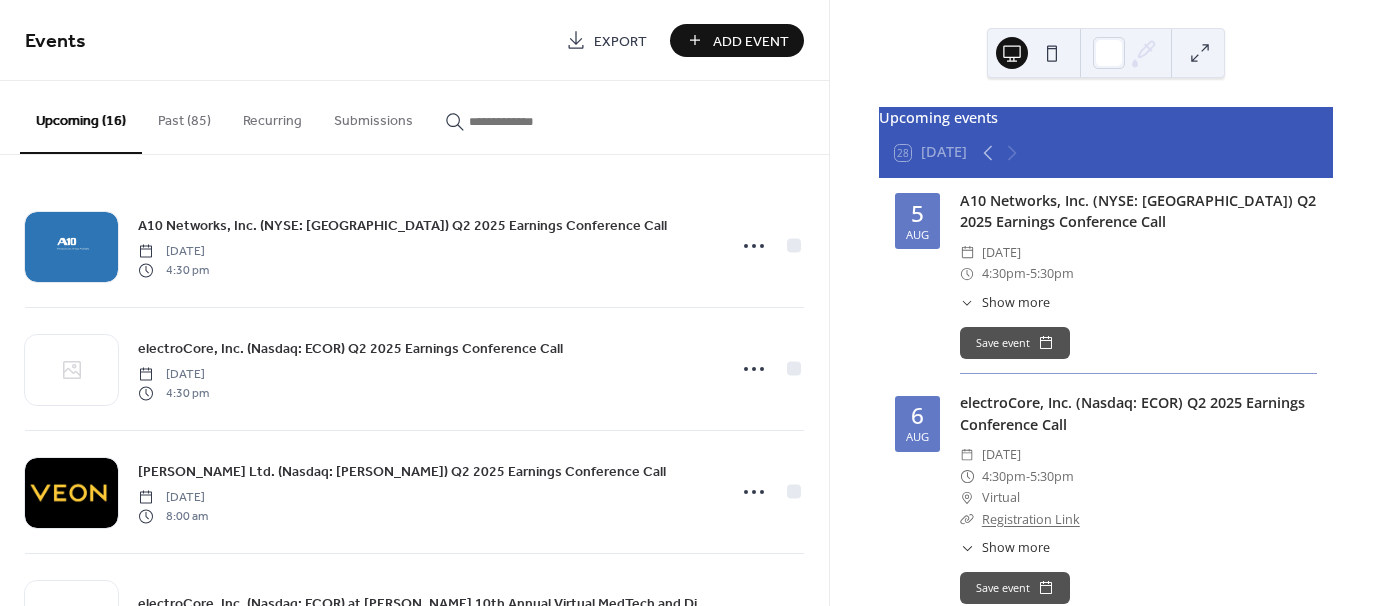 scroll, scrollTop: 0, scrollLeft: 0, axis: both 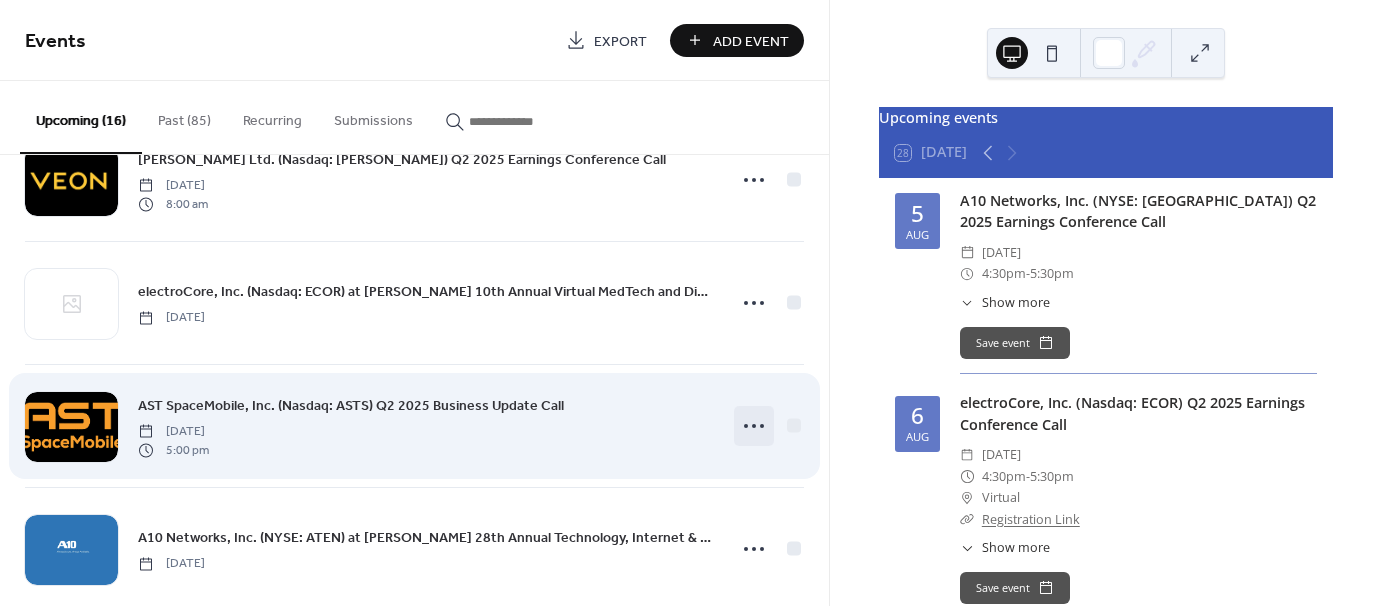 click 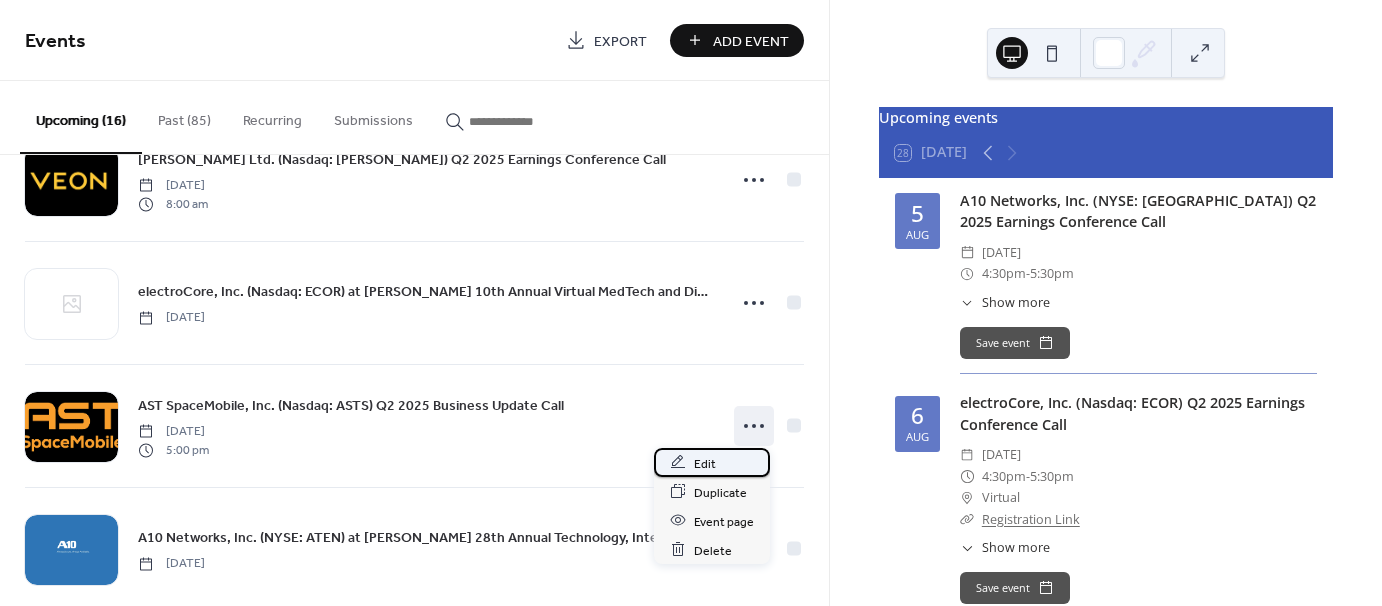 click on "Edit" at bounding box center (705, 463) 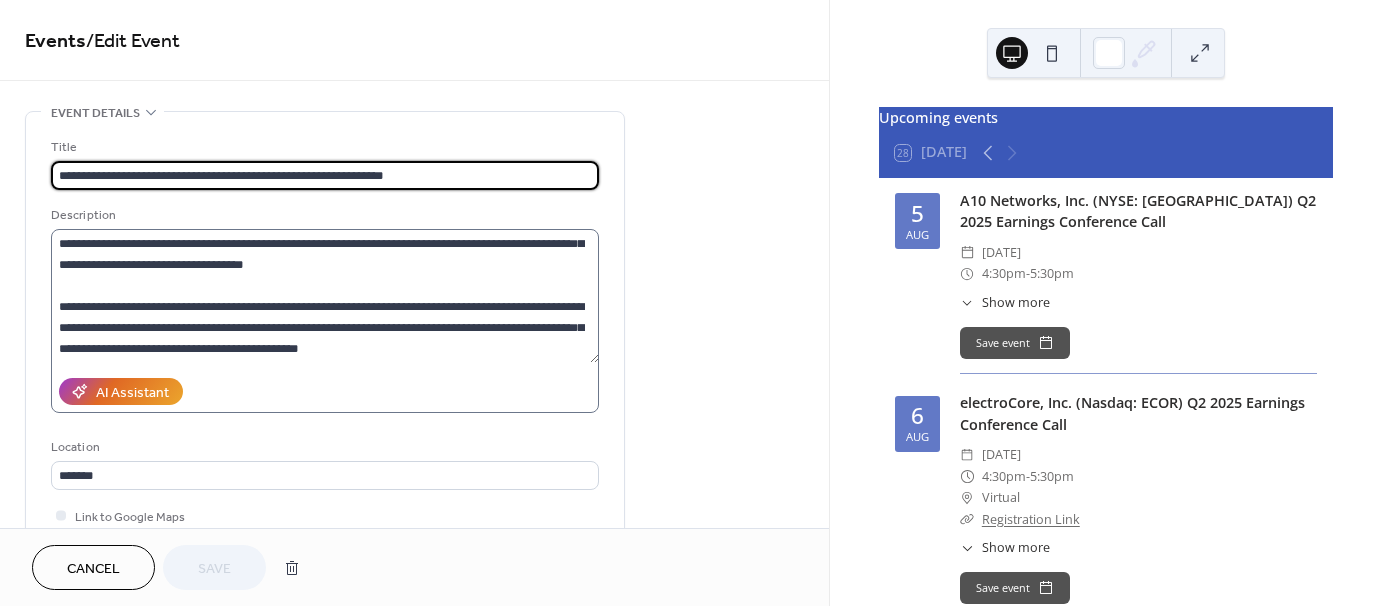 scroll, scrollTop: 125, scrollLeft: 0, axis: vertical 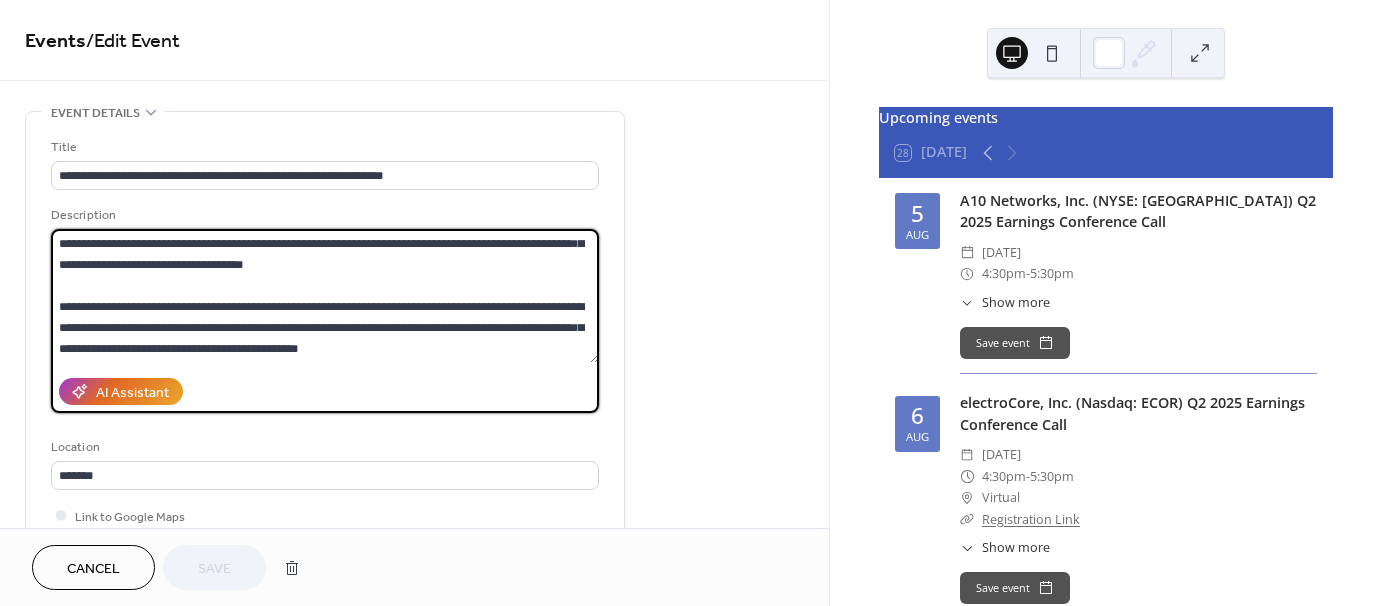 drag, startPoint x: 527, startPoint y: 325, endPoint x: 55, endPoint y: 287, distance: 473.5272 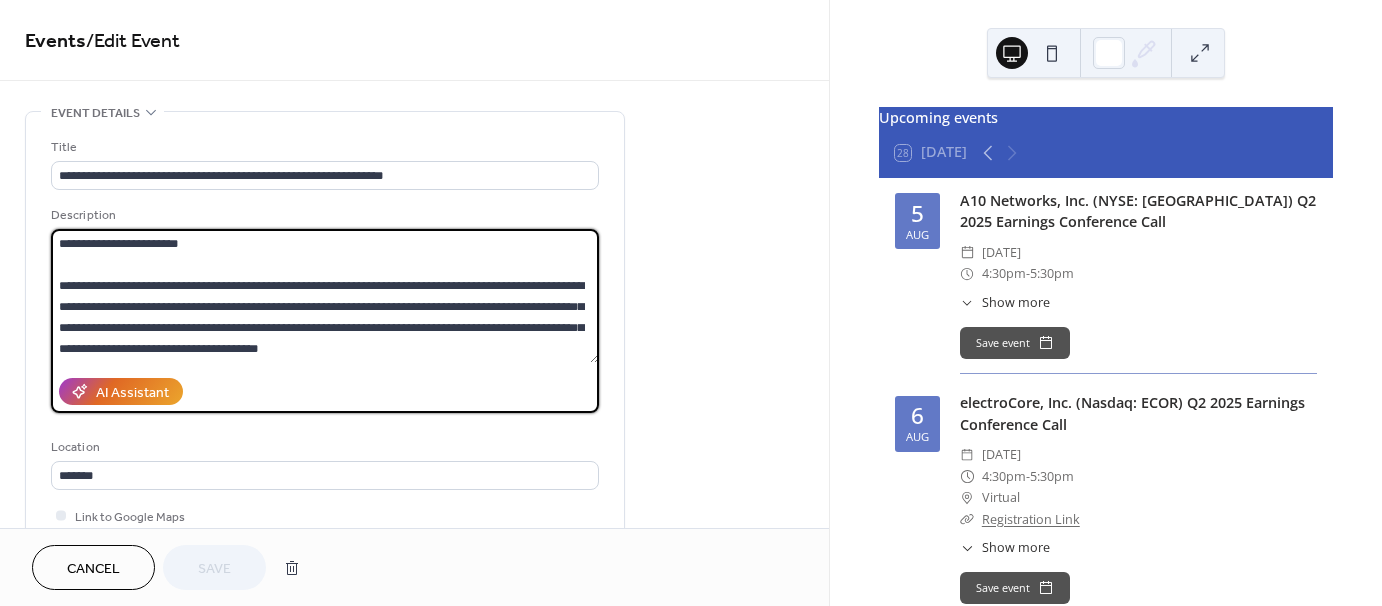 scroll, scrollTop: 84, scrollLeft: 0, axis: vertical 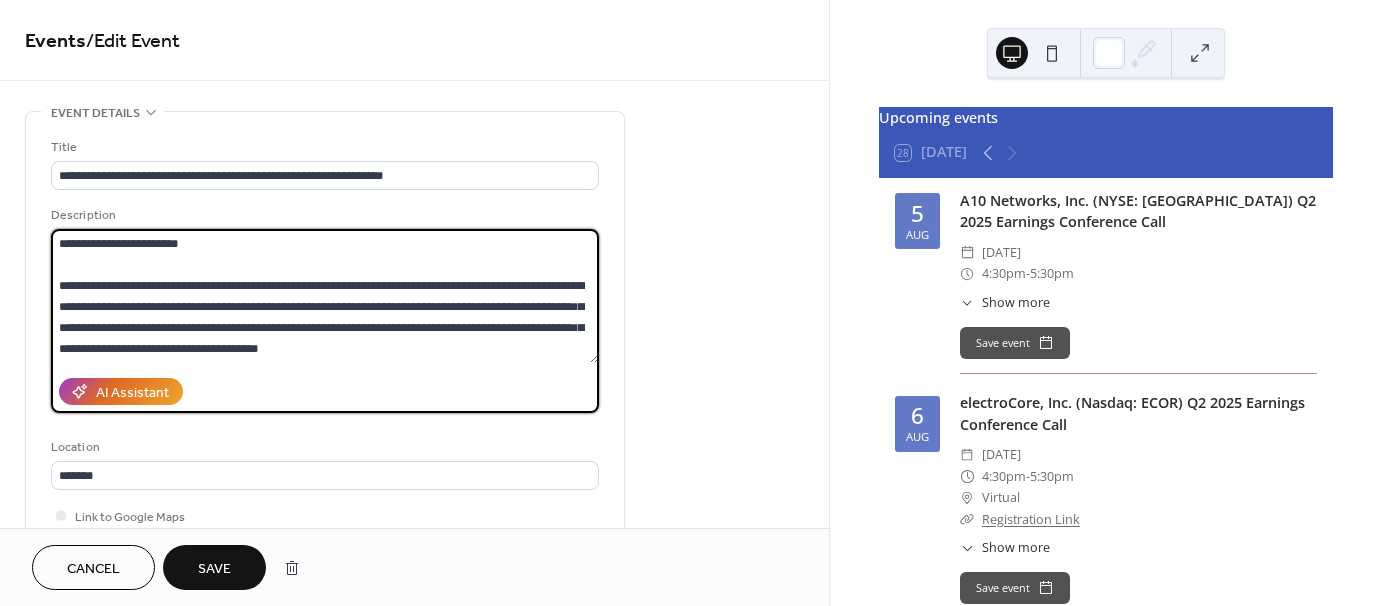 paste on "**********" 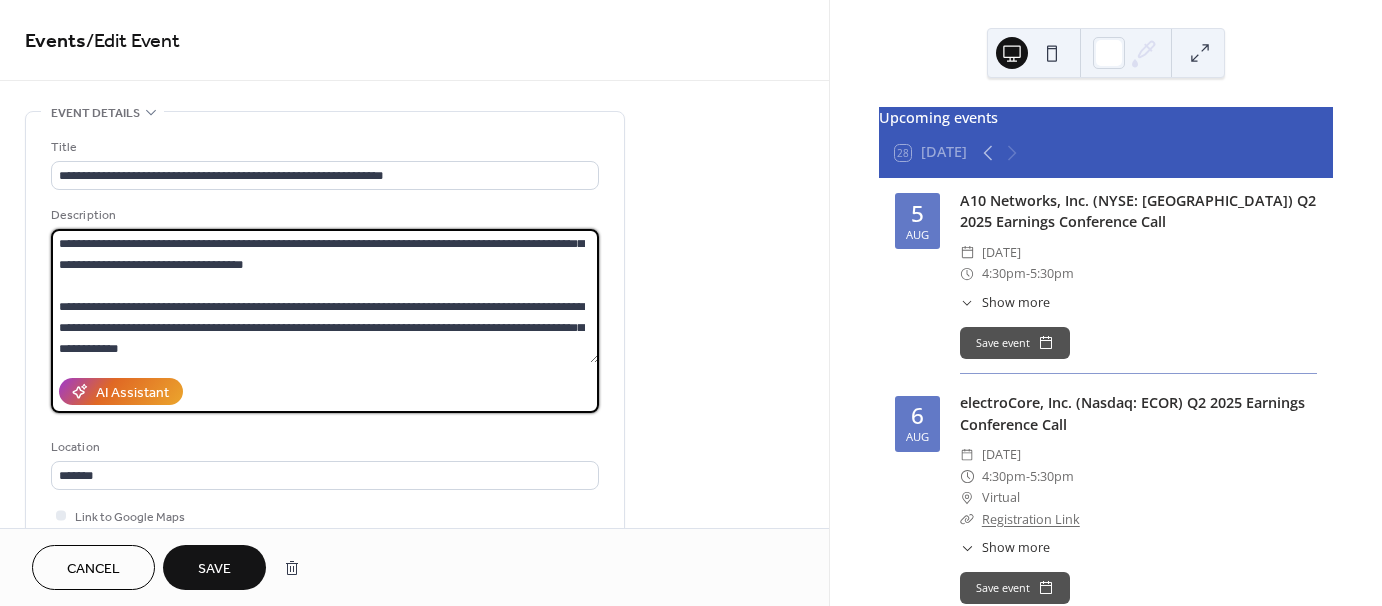 scroll, scrollTop: 0, scrollLeft: 0, axis: both 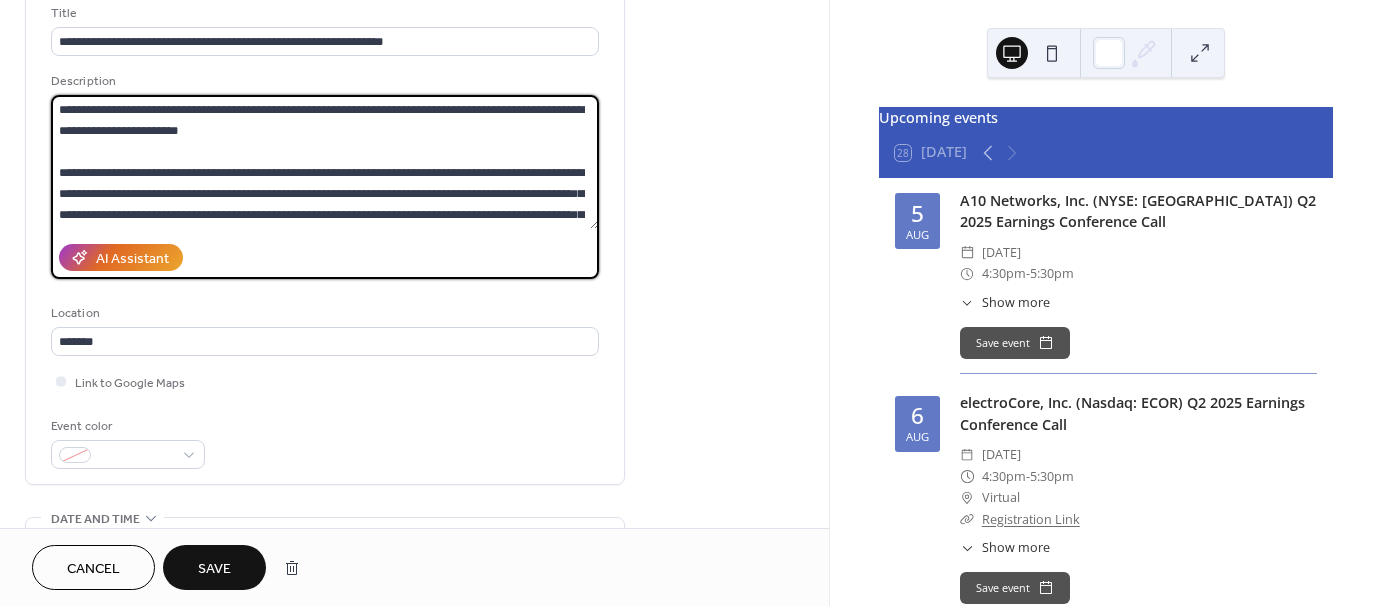 type on "**********" 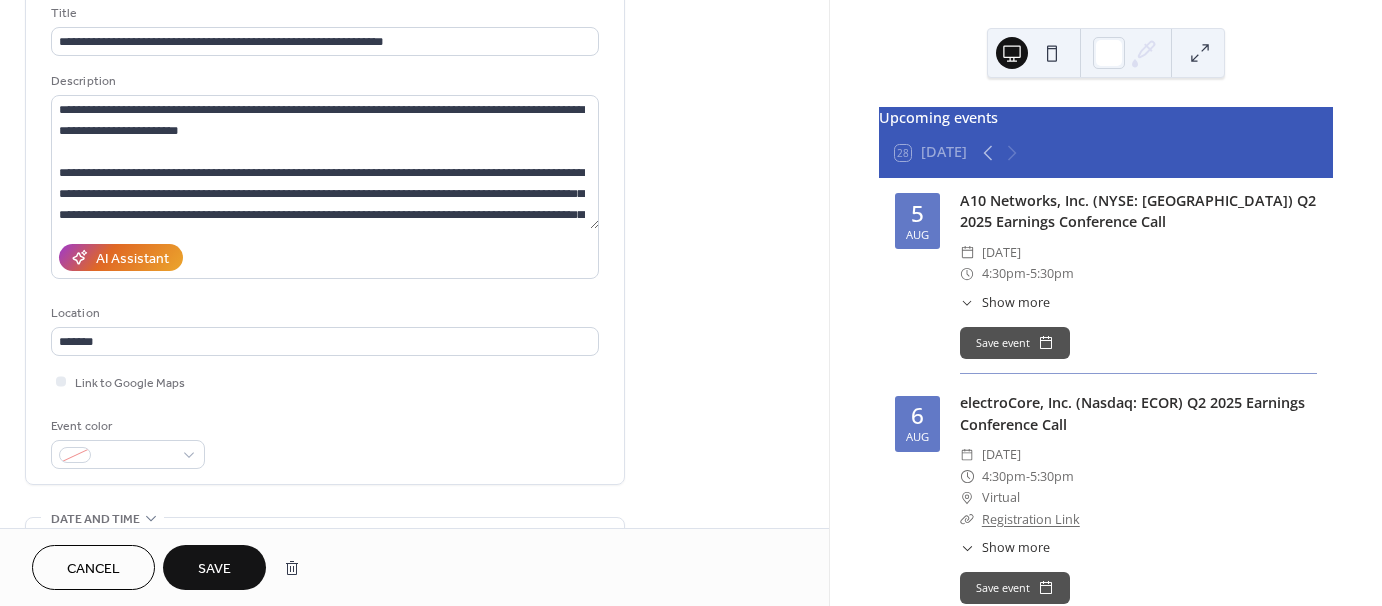 click on "Save" at bounding box center (214, 569) 